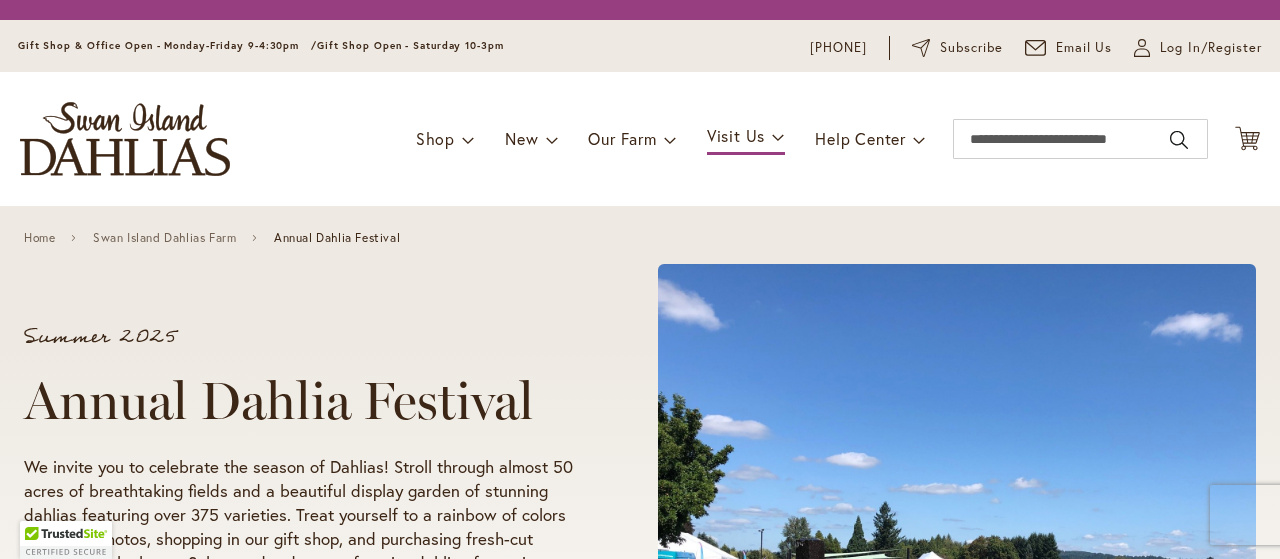scroll, scrollTop: 0, scrollLeft: 0, axis: both 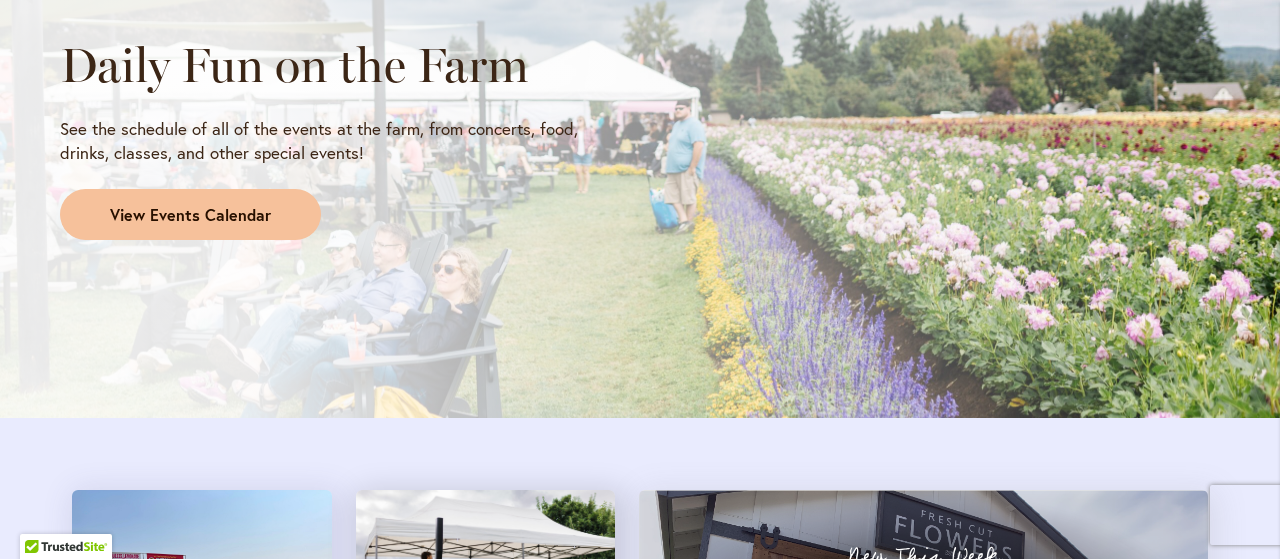 click on "View Events Calendar" at bounding box center [190, 215] 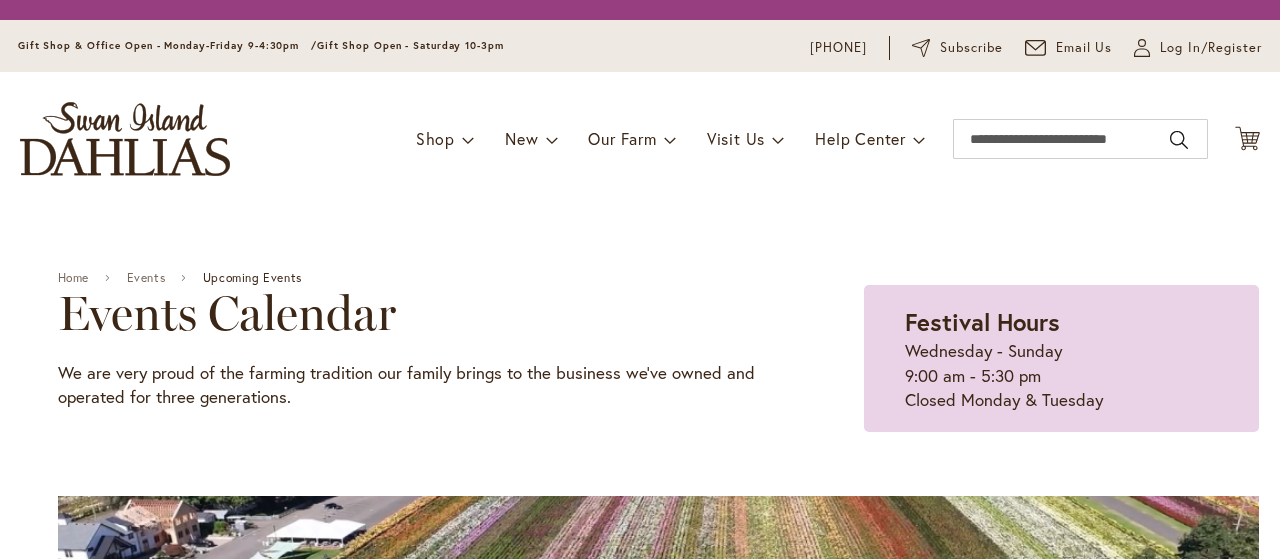 scroll, scrollTop: 0, scrollLeft: 0, axis: both 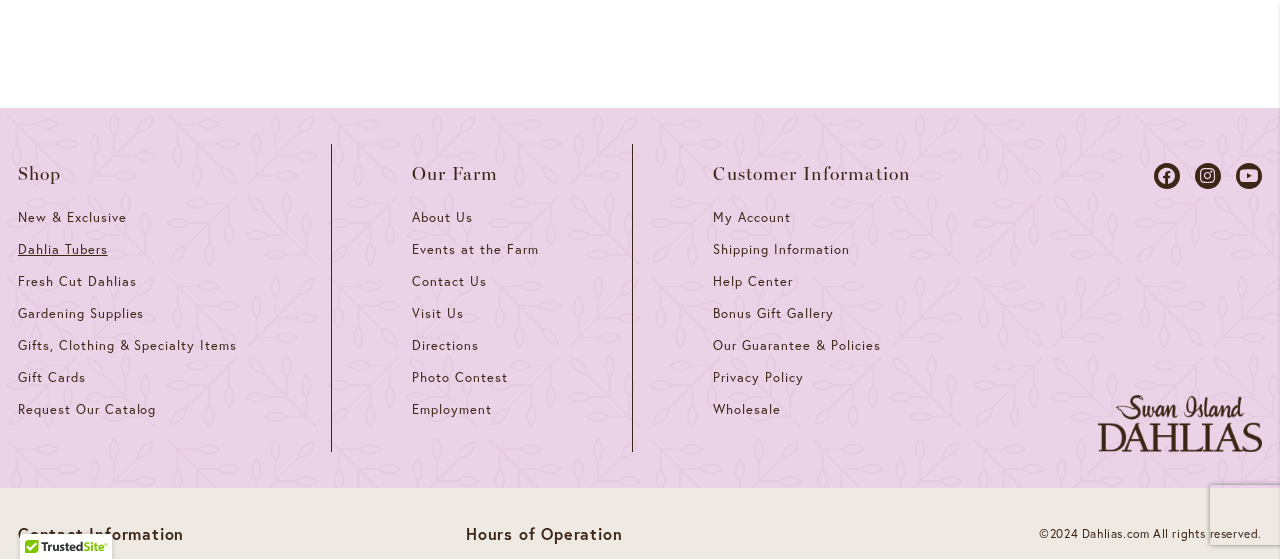 click on "Dahlia Tubers" at bounding box center (63, 249) 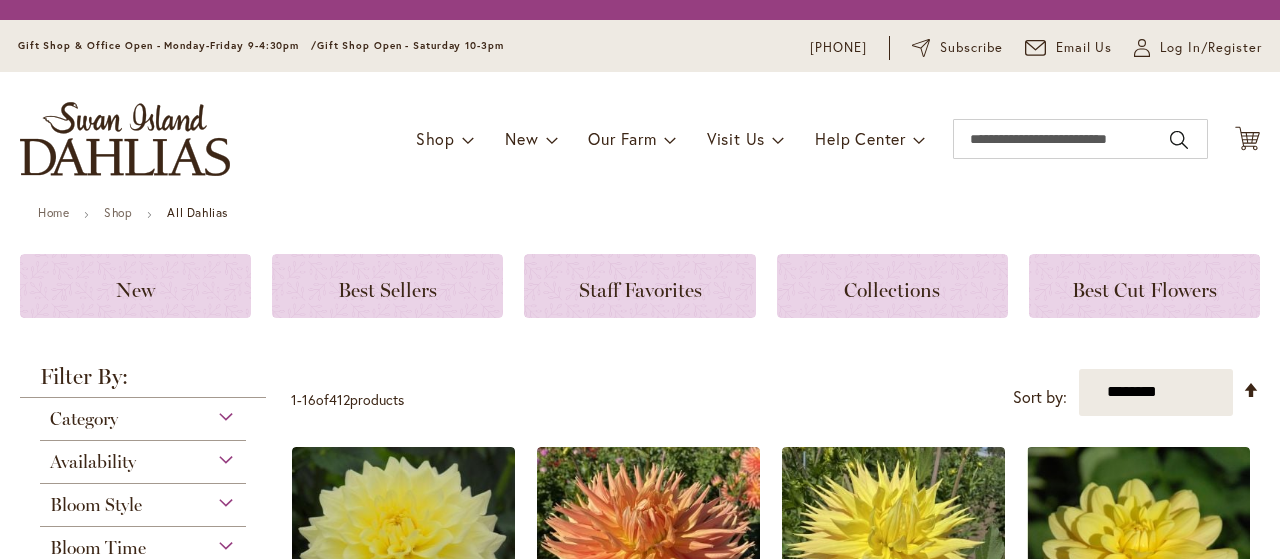 scroll, scrollTop: 0, scrollLeft: 0, axis: both 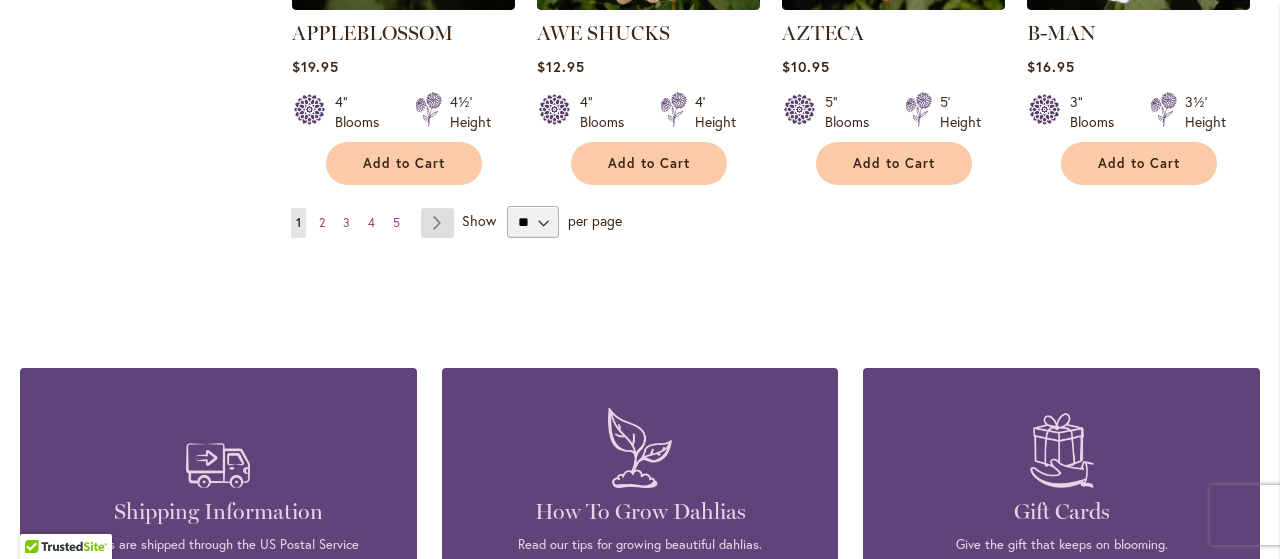 click on "Page
Next" at bounding box center [437, 223] 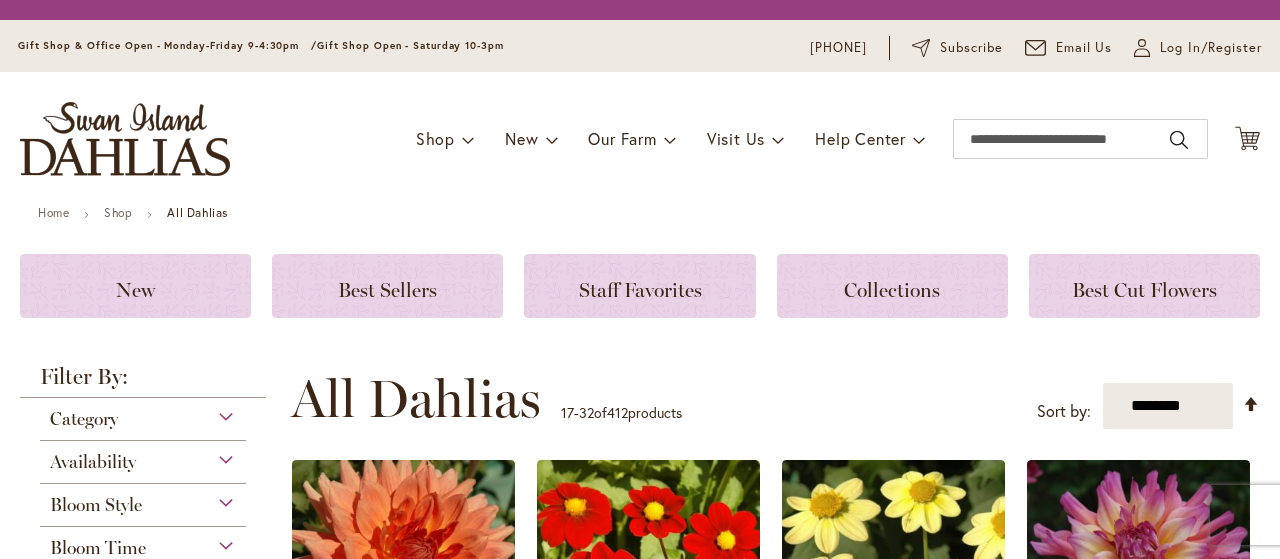 scroll, scrollTop: 0, scrollLeft: 0, axis: both 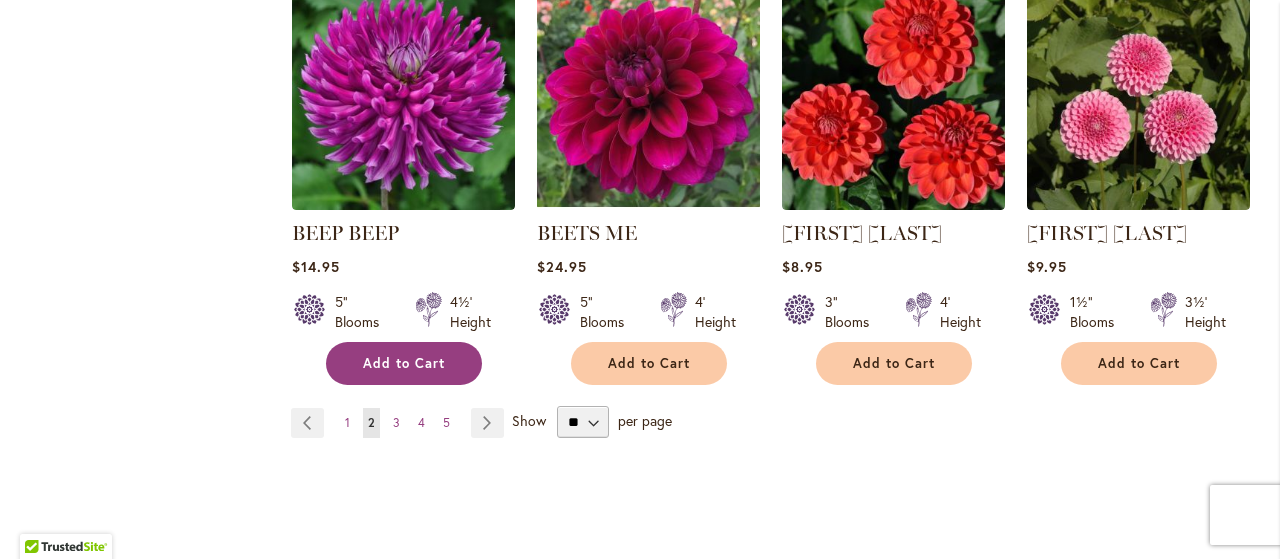 click on "Add to Cart" at bounding box center [404, 363] 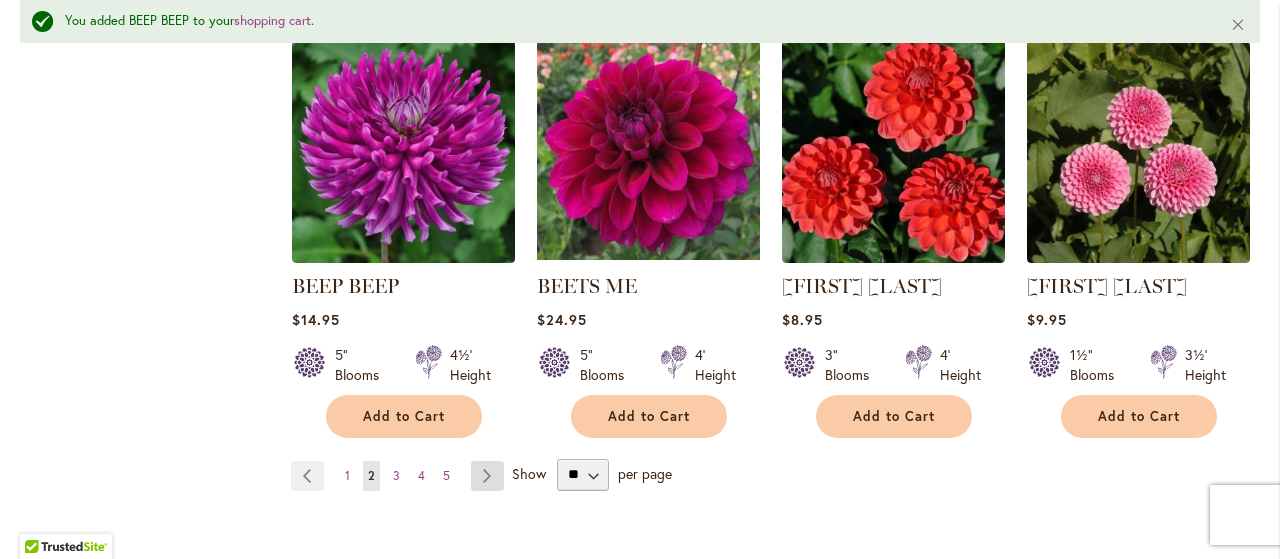 click on "Page
Next" at bounding box center (487, 476) 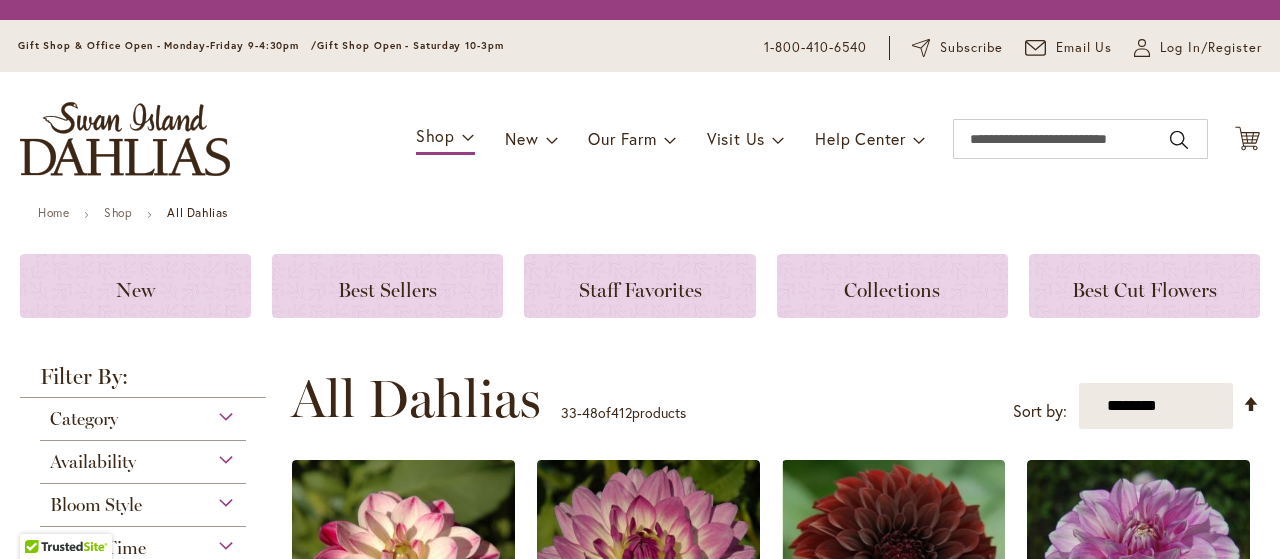 scroll, scrollTop: 0, scrollLeft: 0, axis: both 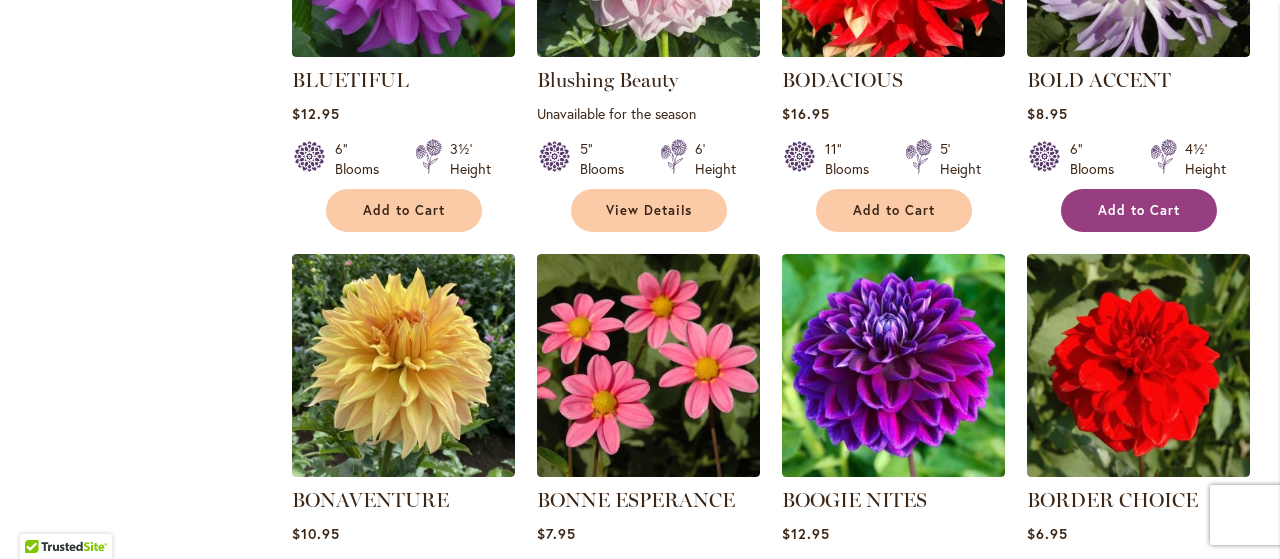 click on "Add to Cart" at bounding box center (1139, 210) 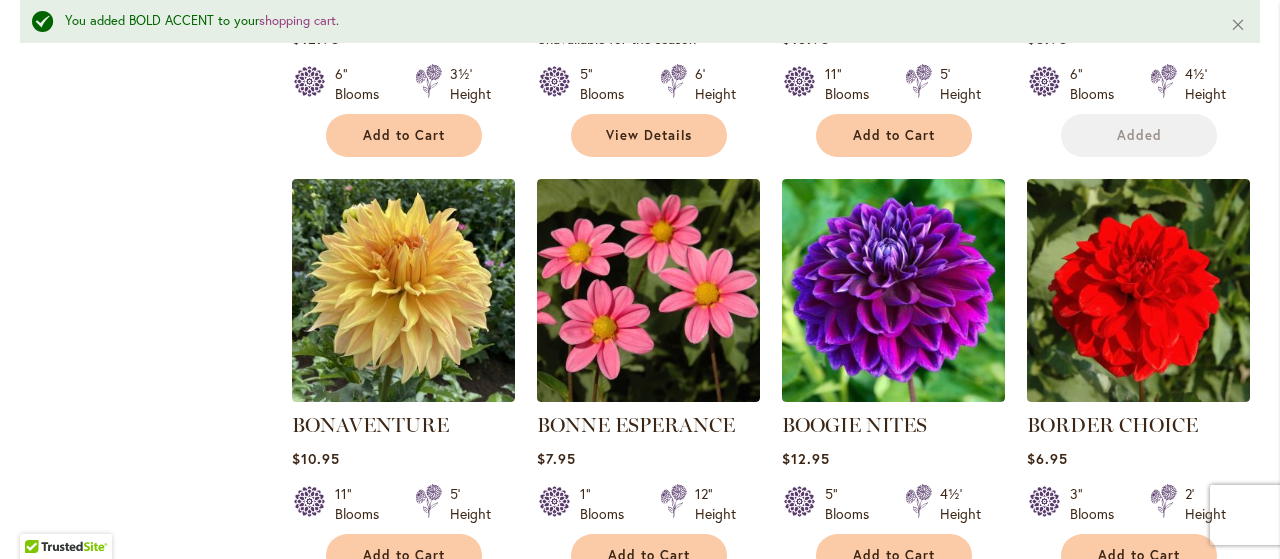 scroll, scrollTop: 1824, scrollLeft: 0, axis: vertical 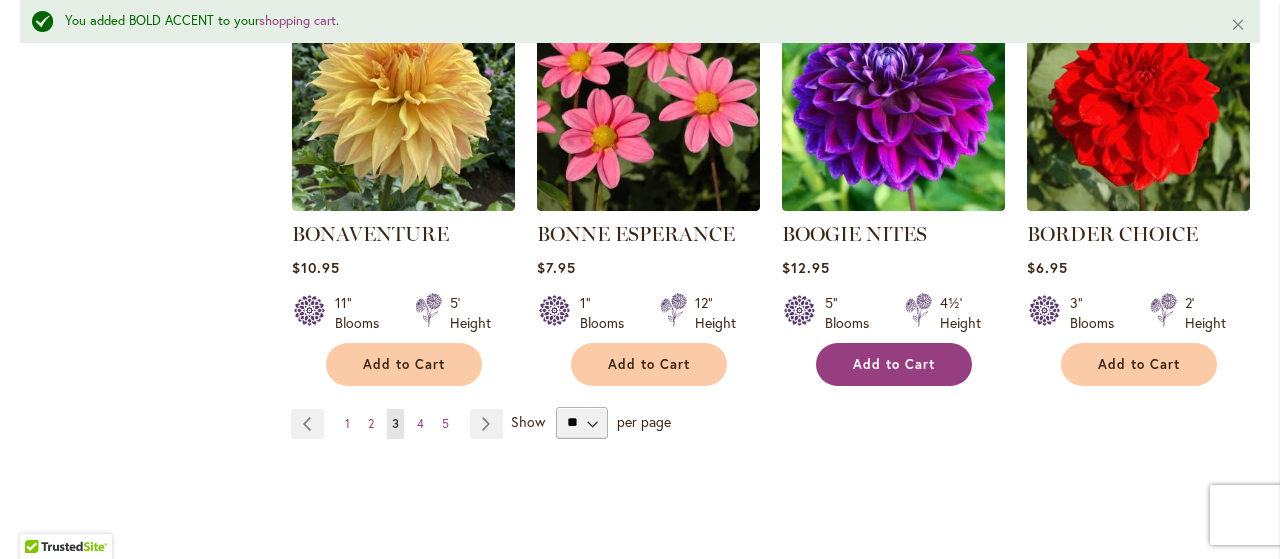 click on "Add to Cart" at bounding box center (894, 364) 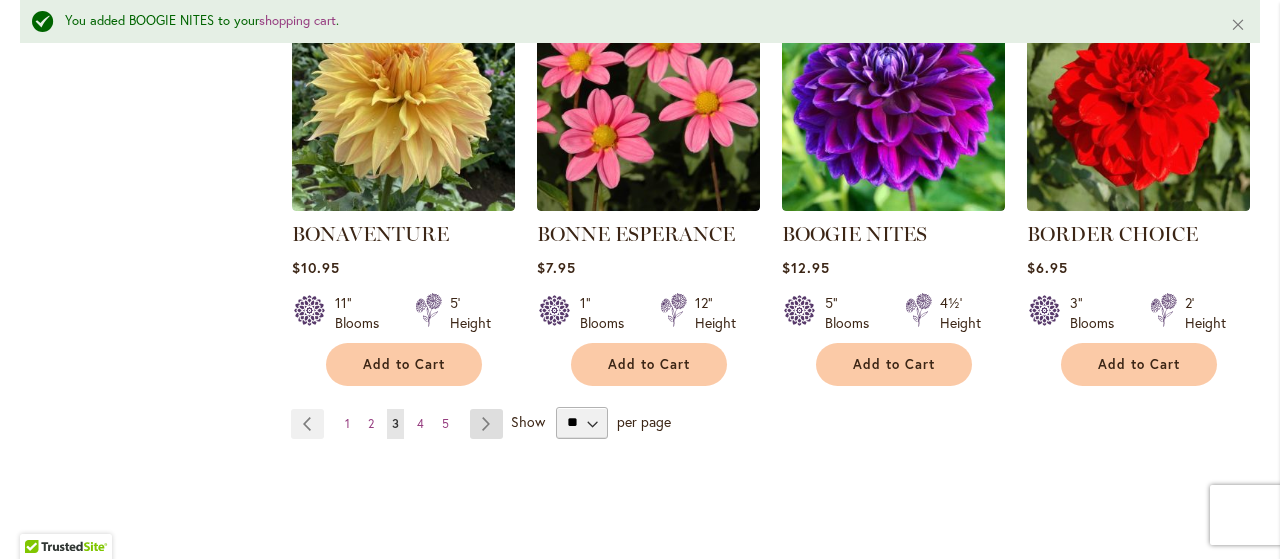 click on "Page
Next" at bounding box center (486, 424) 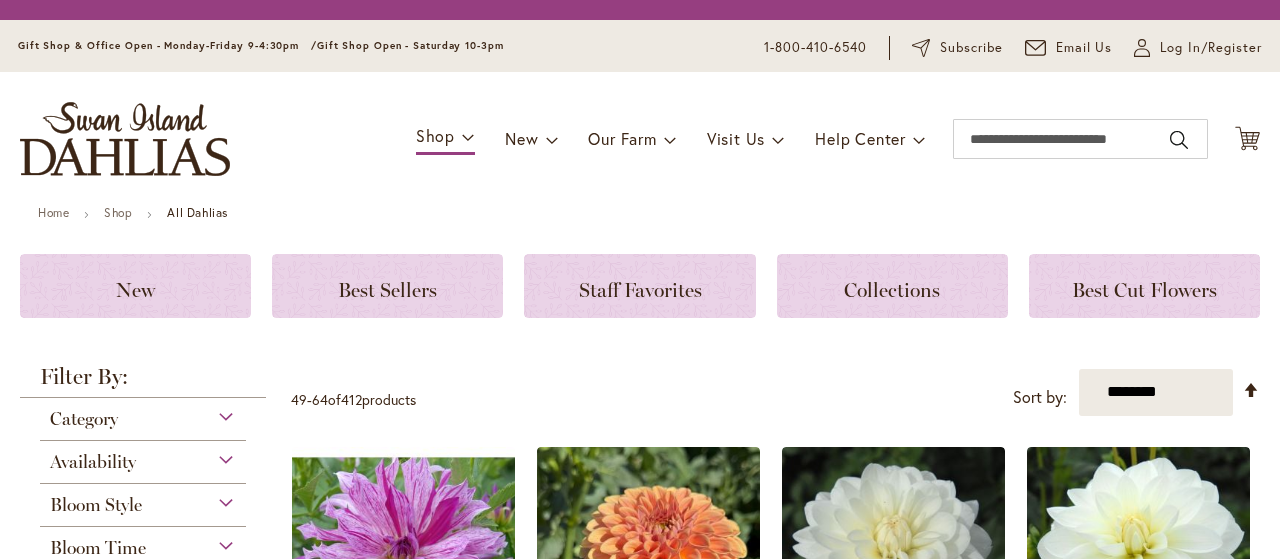 scroll, scrollTop: 0, scrollLeft: 0, axis: both 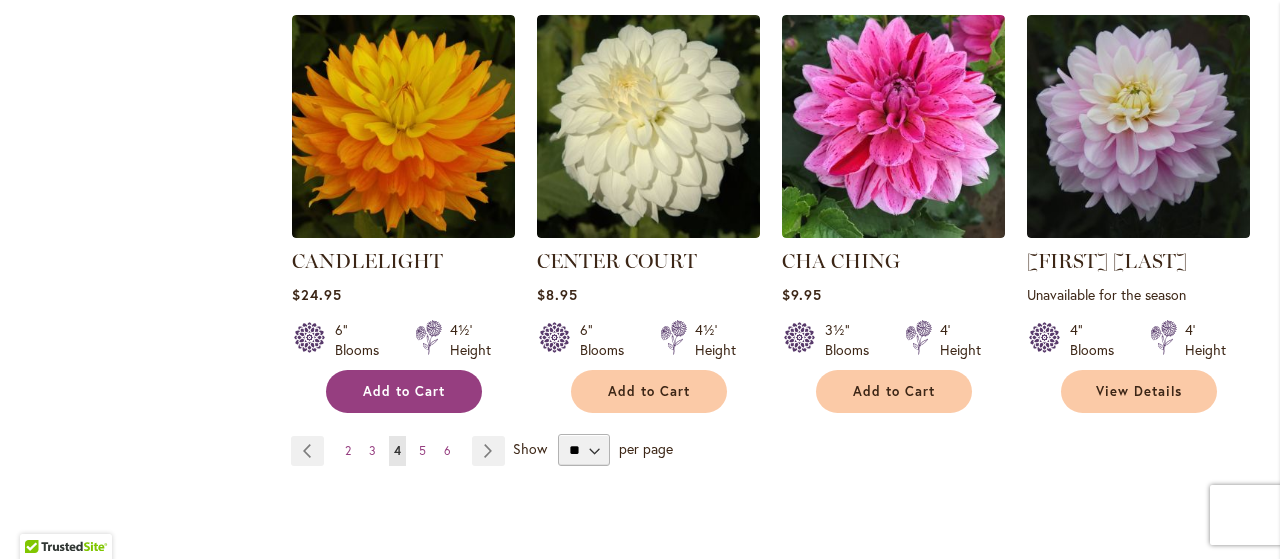 click on "Add to Cart" at bounding box center (404, 391) 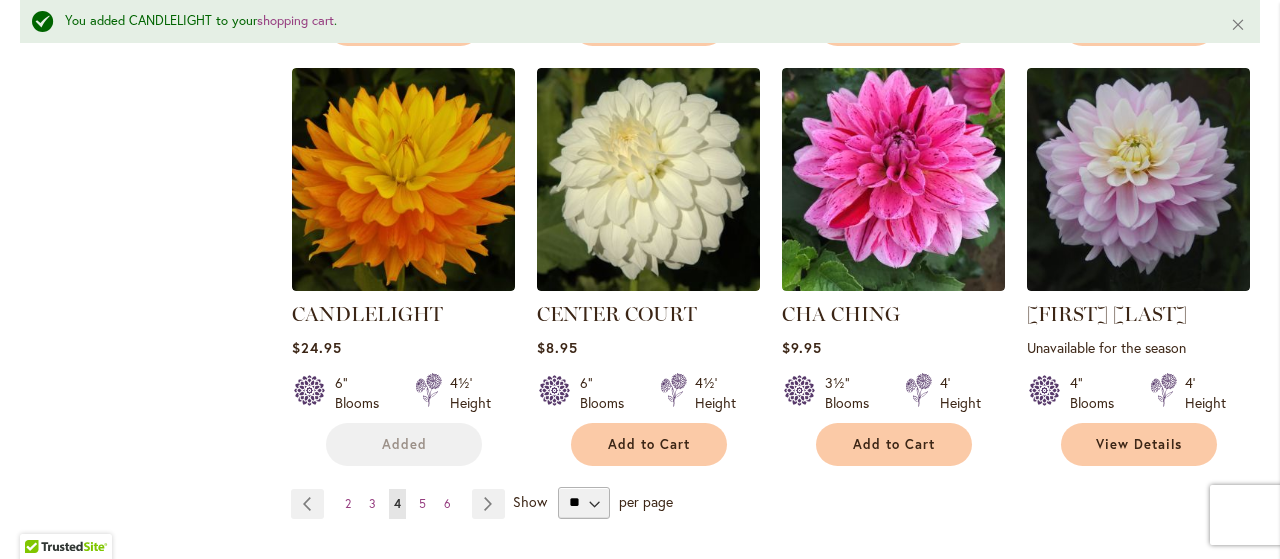 scroll, scrollTop: 1824, scrollLeft: 0, axis: vertical 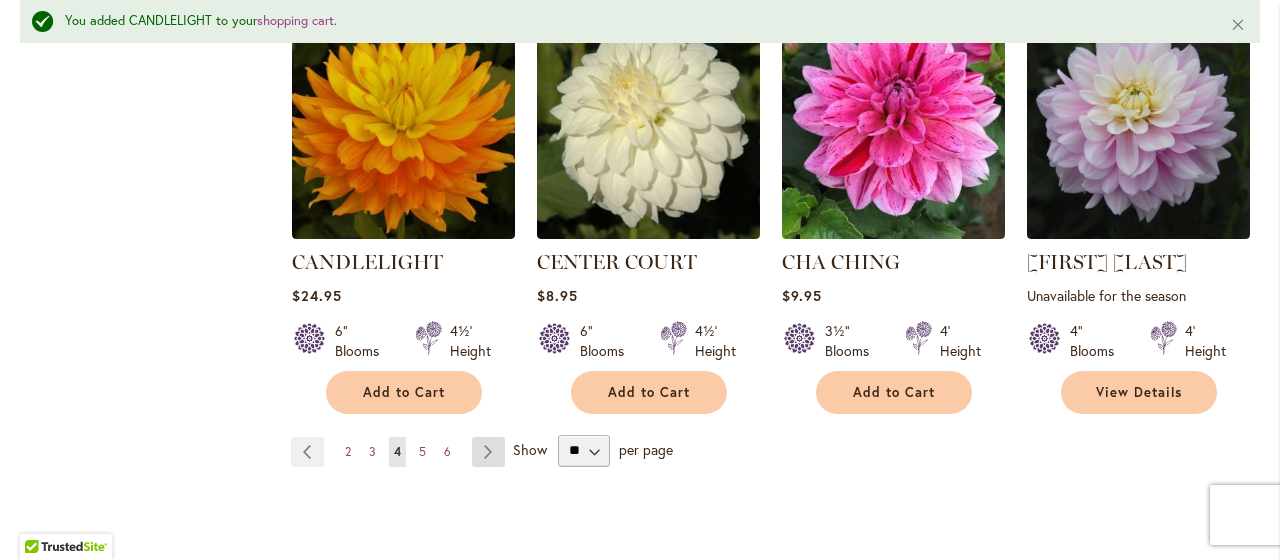 click on "Page
Next" at bounding box center [488, 452] 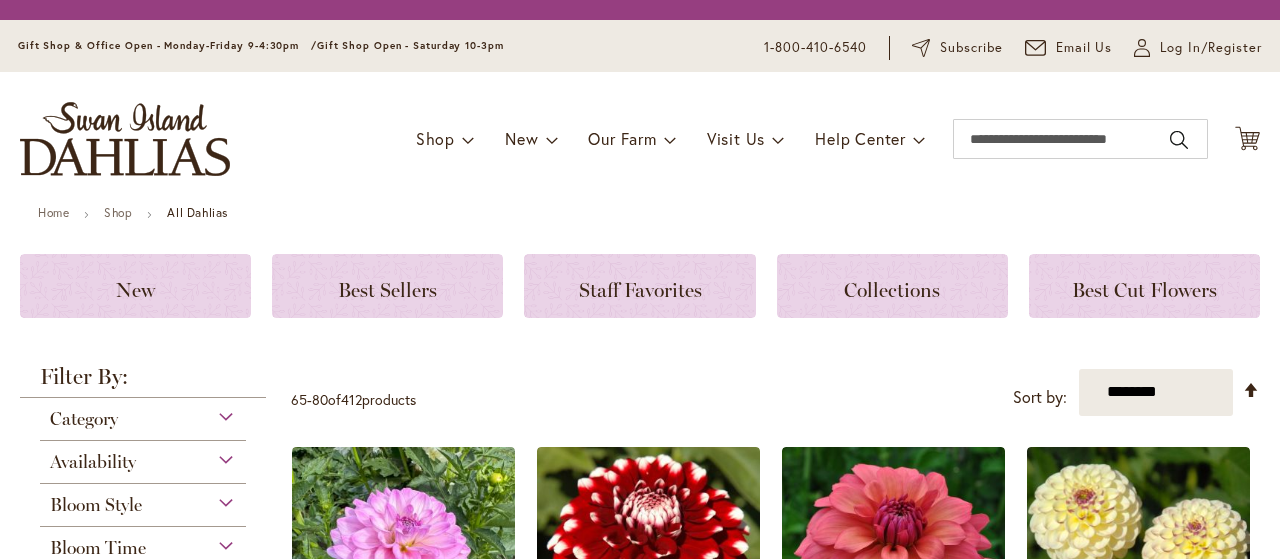 scroll, scrollTop: 0, scrollLeft: 0, axis: both 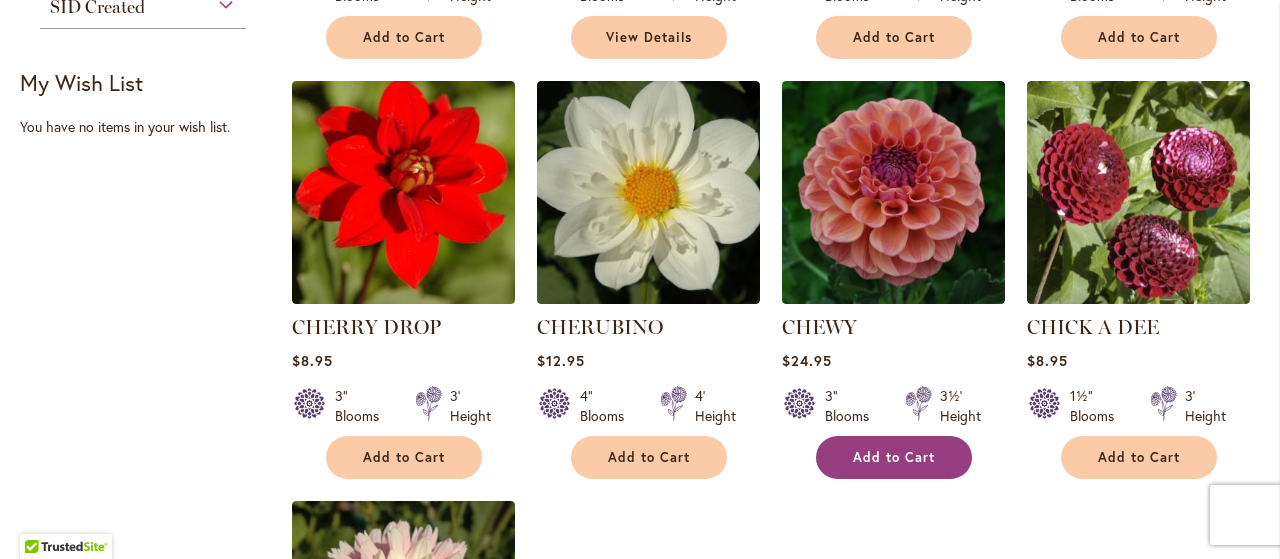 click on "Add to Cart" at bounding box center (894, 457) 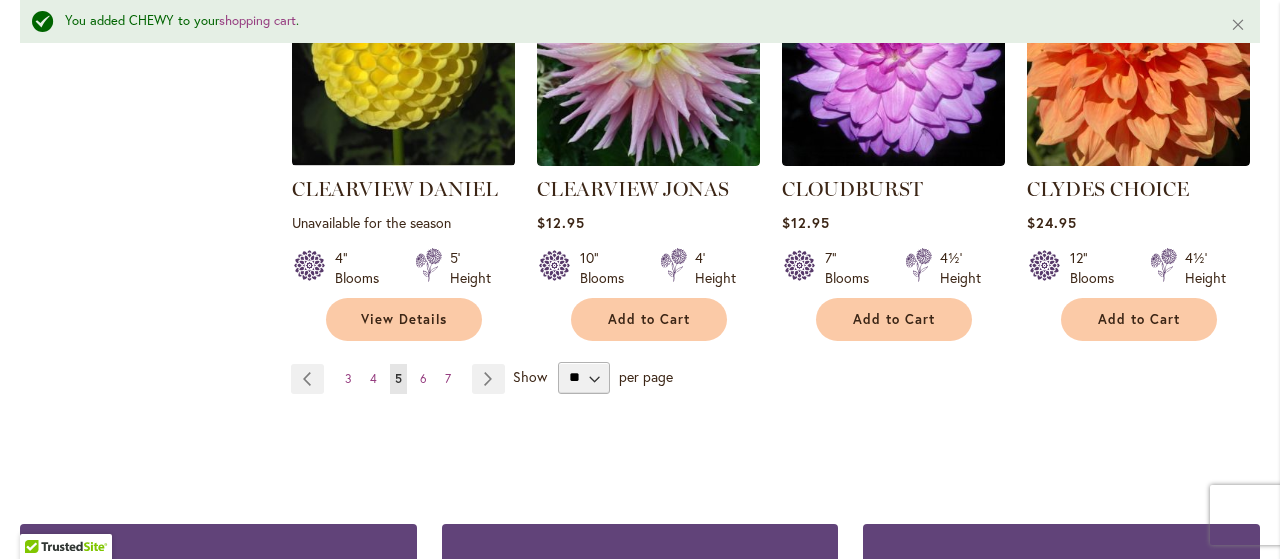 scroll, scrollTop: 1891, scrollLeft: 0, axis: vertical 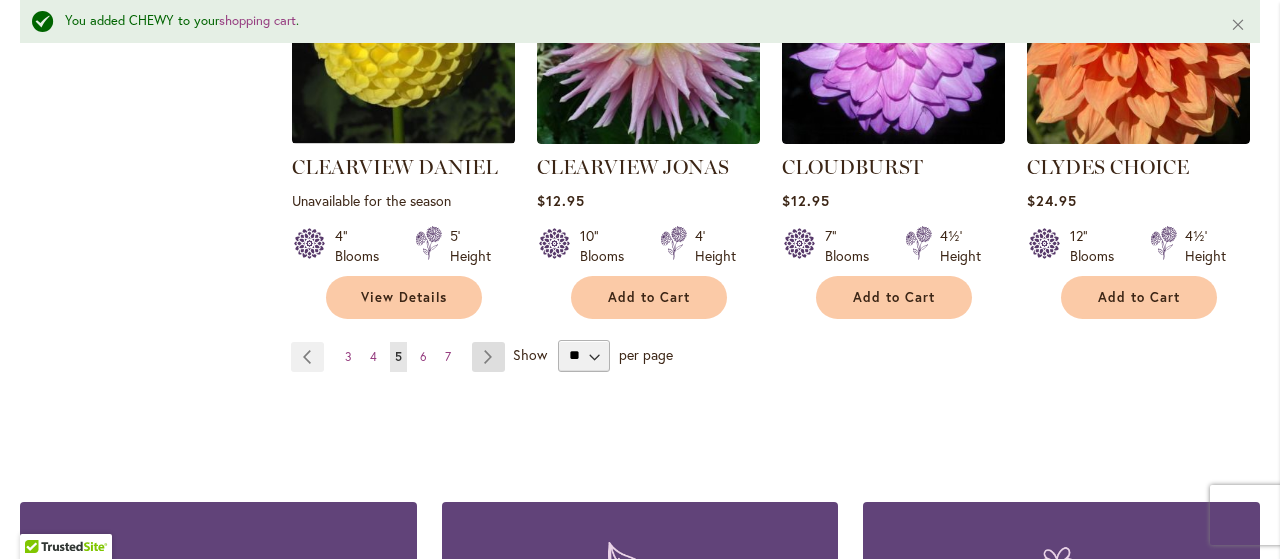 click on "Page
Next" at bounding box center (488, 357) 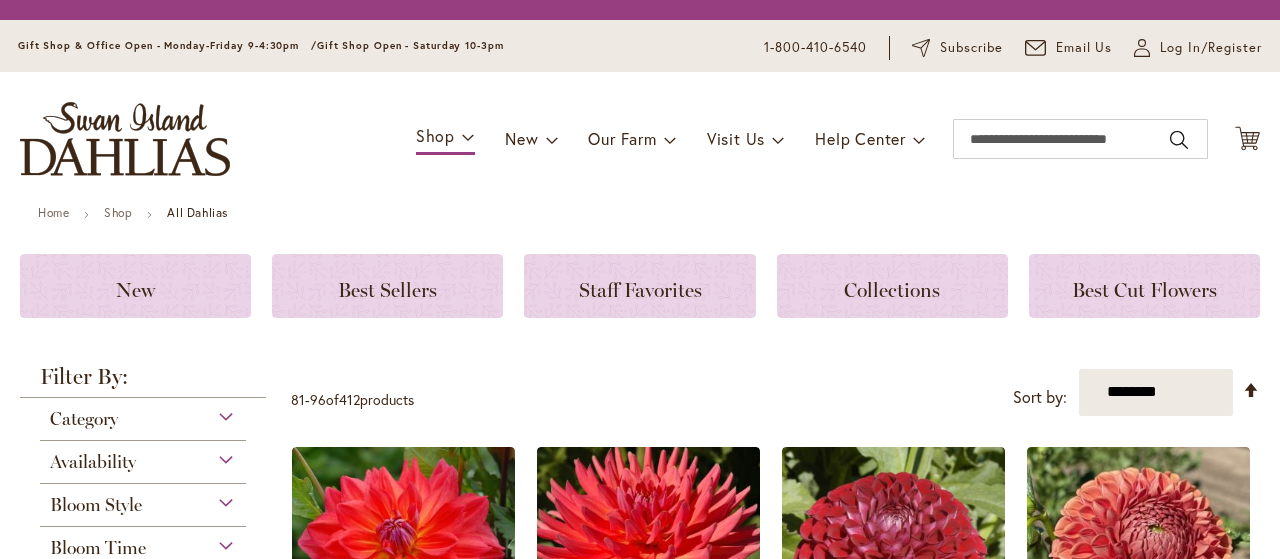 scroll, scrollTop: 0, scrollLeft: 0, axis: both 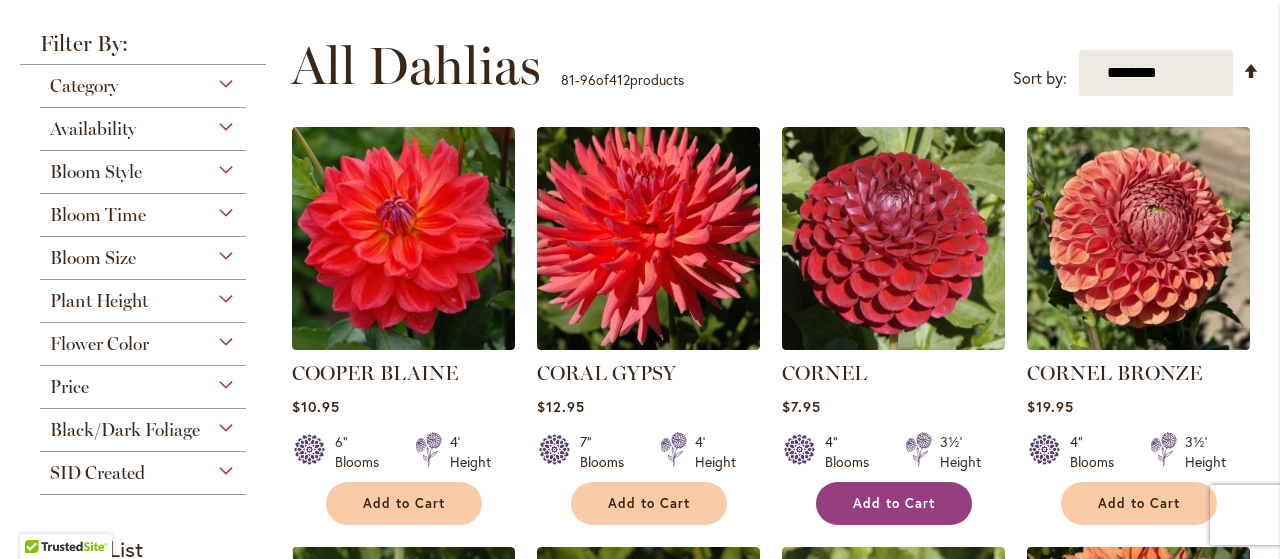 click on "Add to Cart" at bounding box center [894, 503] 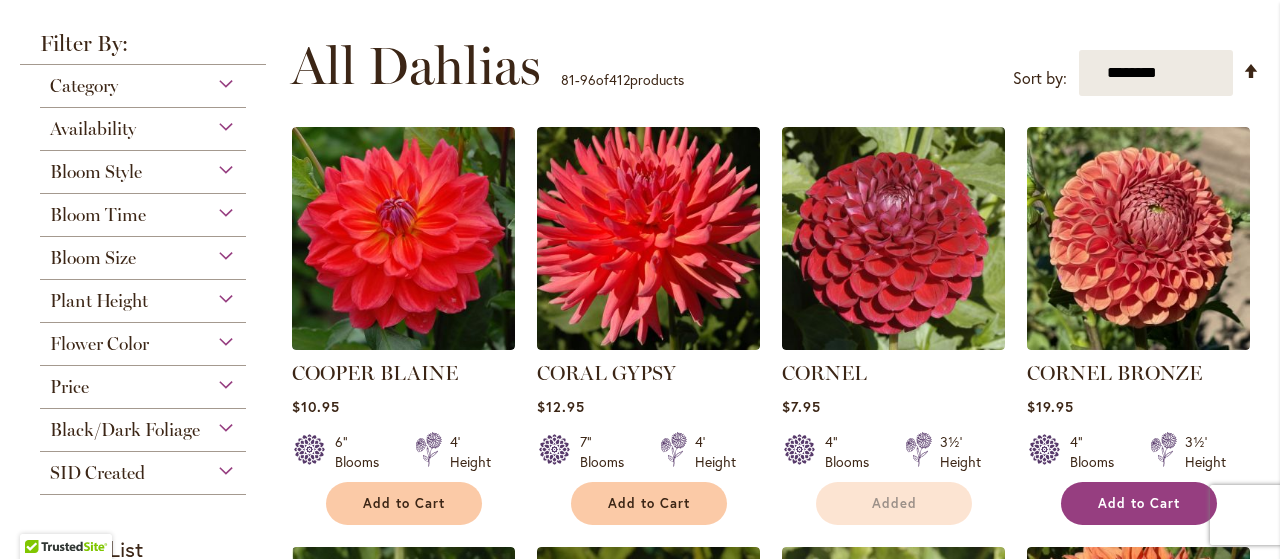 click on "Add to Cart" at bounding box center [1139, 503] 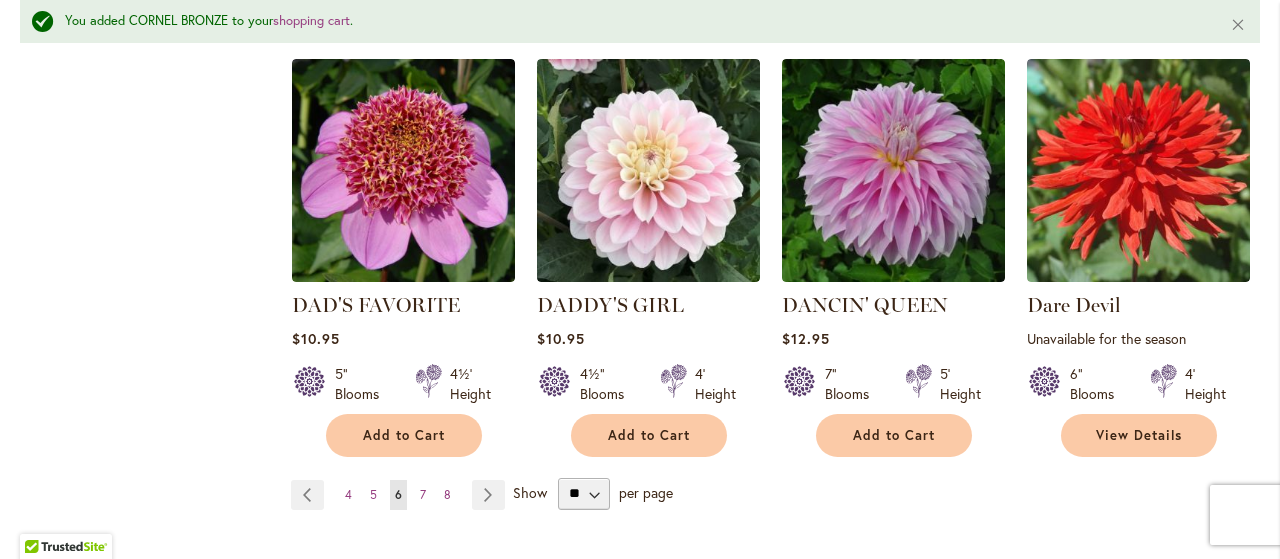 scroll, scrollTop: 1824, scrollLeft: 0, axis: vertical 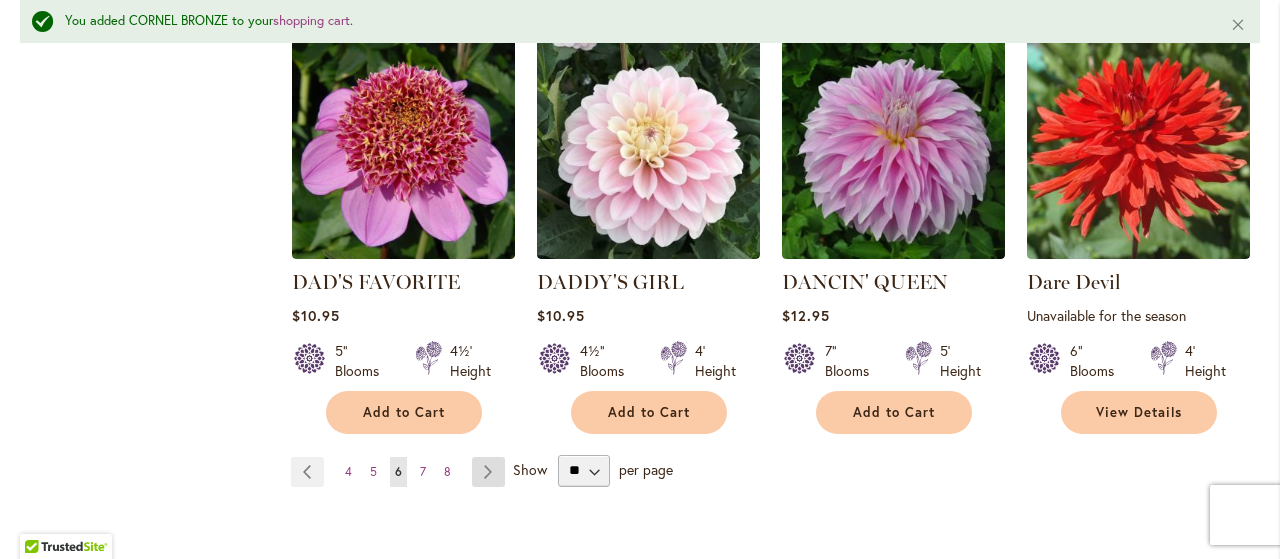 click on "Page
Next" at bounding box center [488, 472] 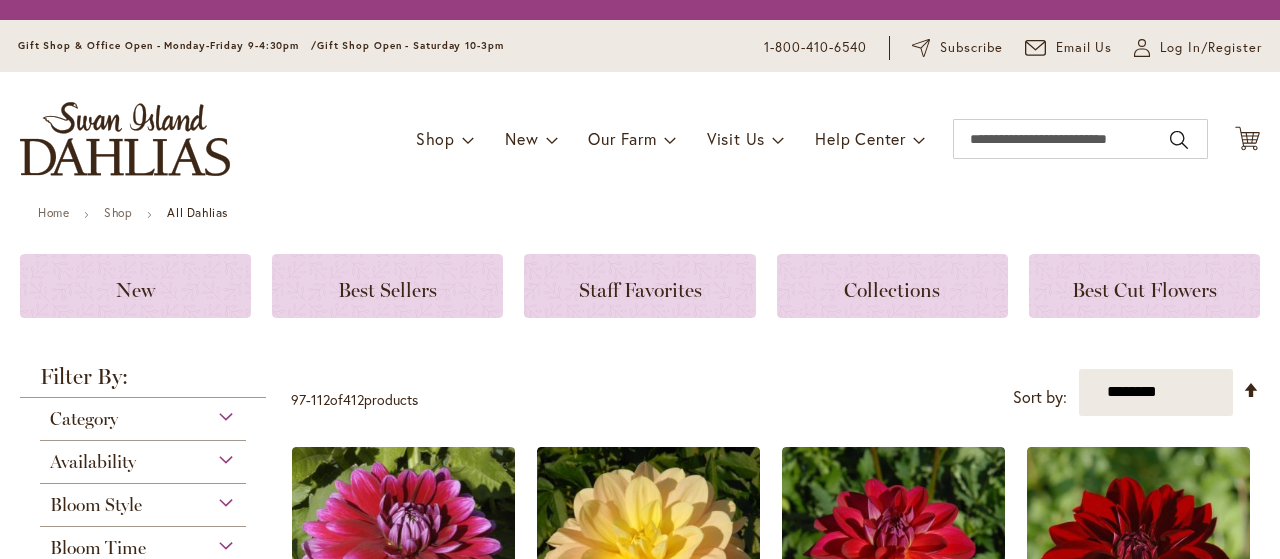 scroll, scrollTop: 0, scrollLeft: 0, axis: both 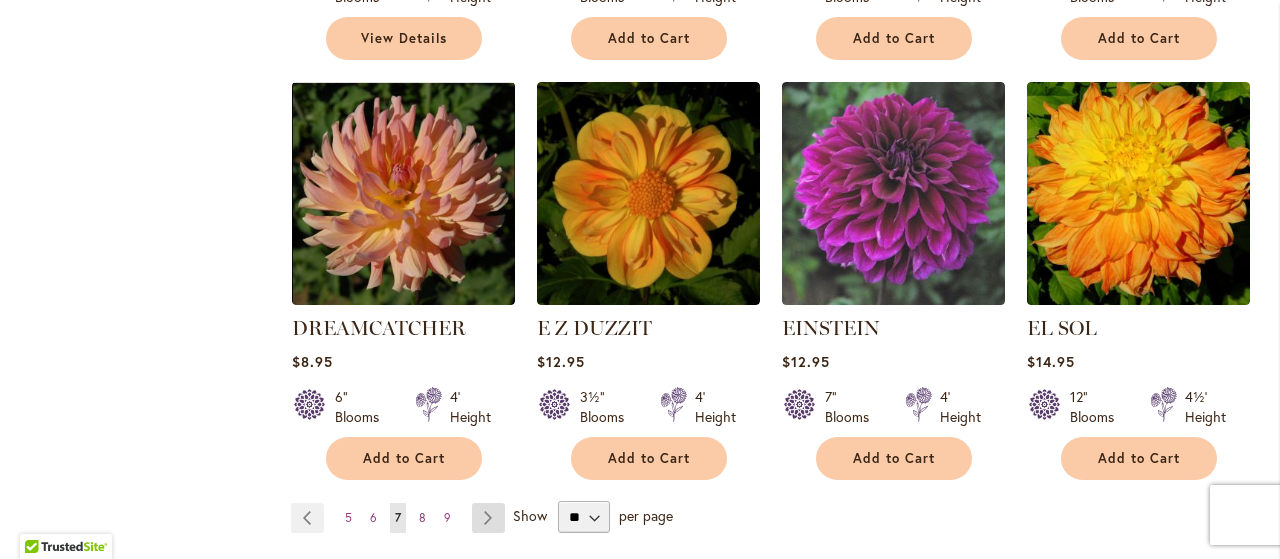 click on "Page
Next" at bounding box center [488, 518] 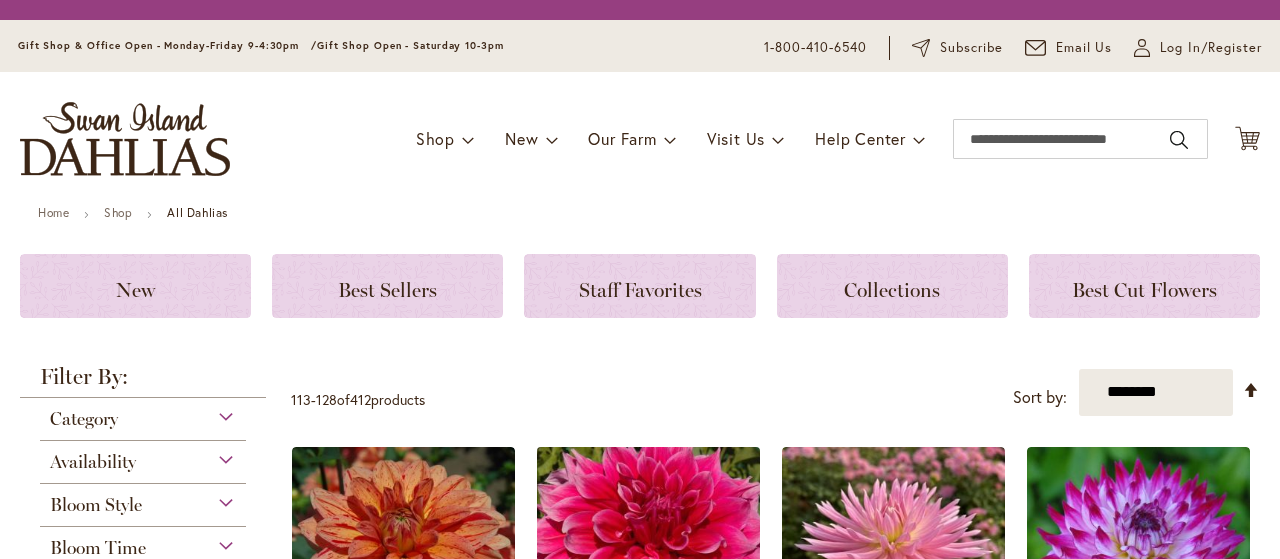 scroll, scrollTop: 0, scrollLeft: 0, axis: both 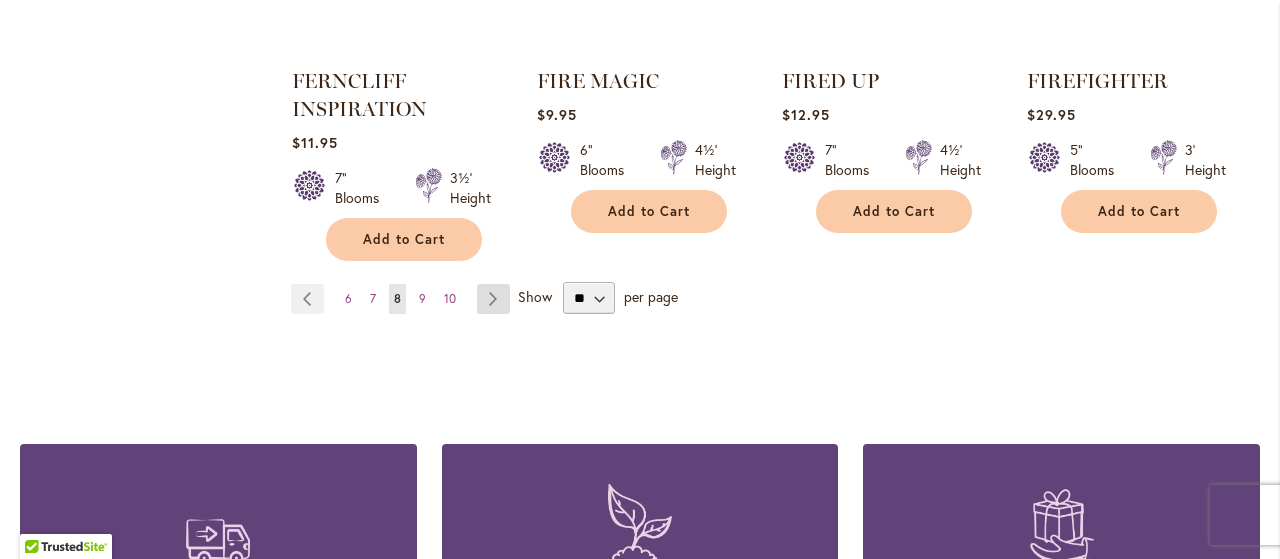 click on "Page
Next" at bounding box center (493, 299) 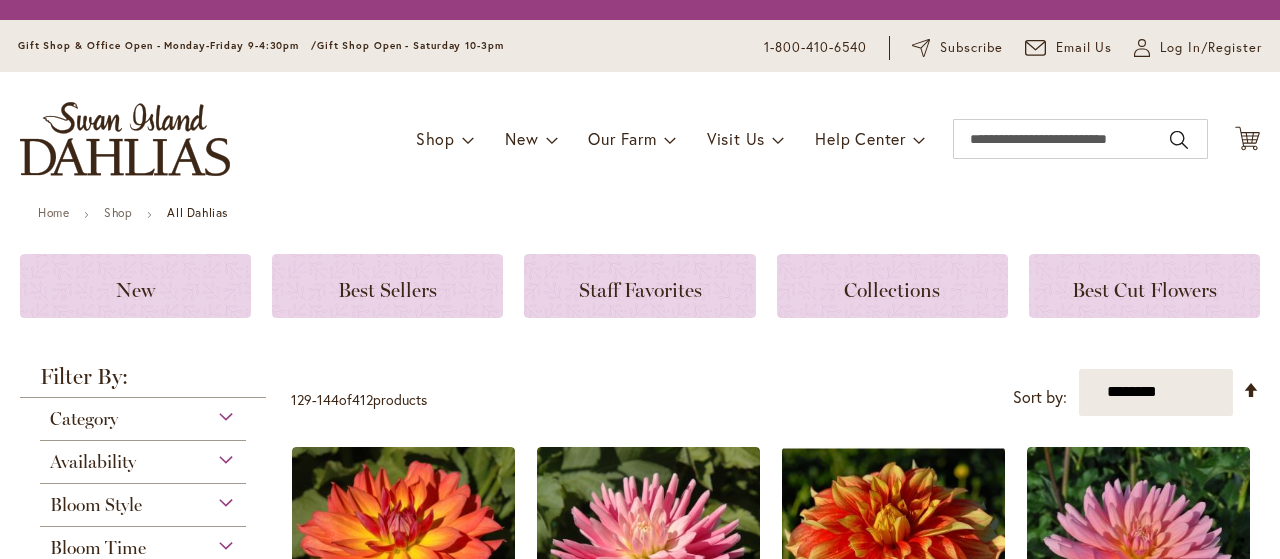 scroll, scrollTop: 0, scrollLeft: 0, axis: both 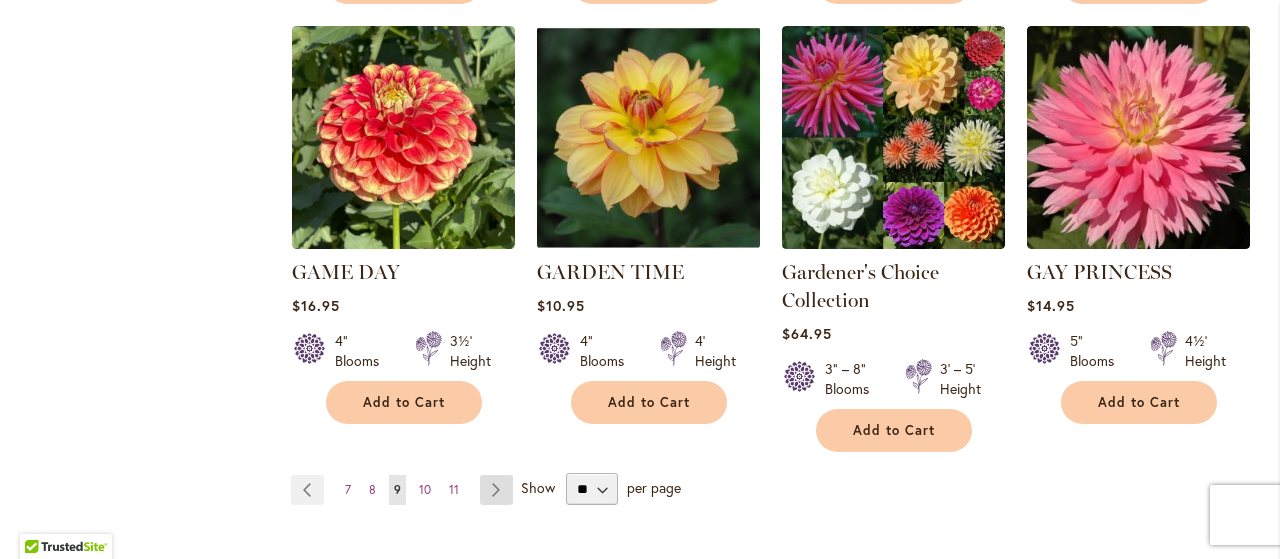 click on "Page
Next" at bounding box center [496, 490] 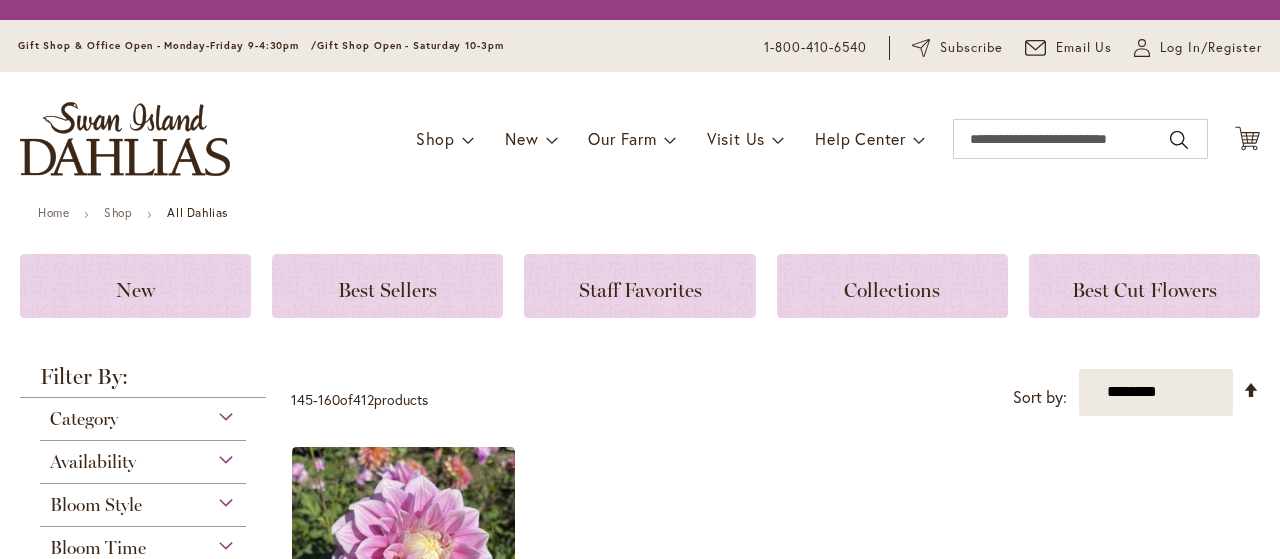 scroll, scrollTop: 0, scrollLeft: 0, axis: both 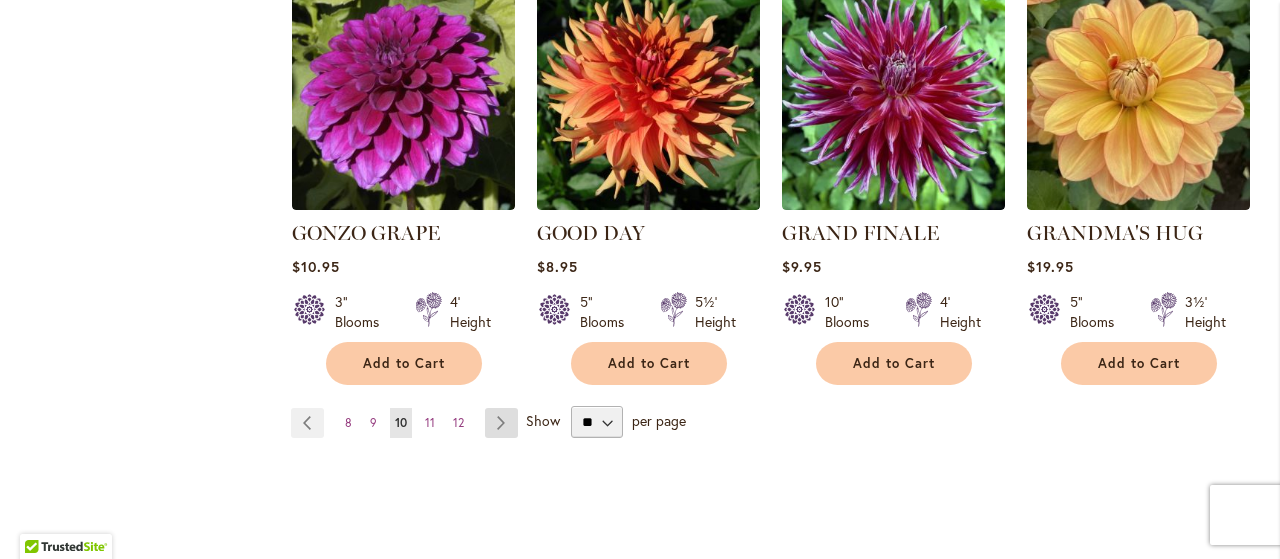 click on "Page
Next" at bounding box center [501, 423] 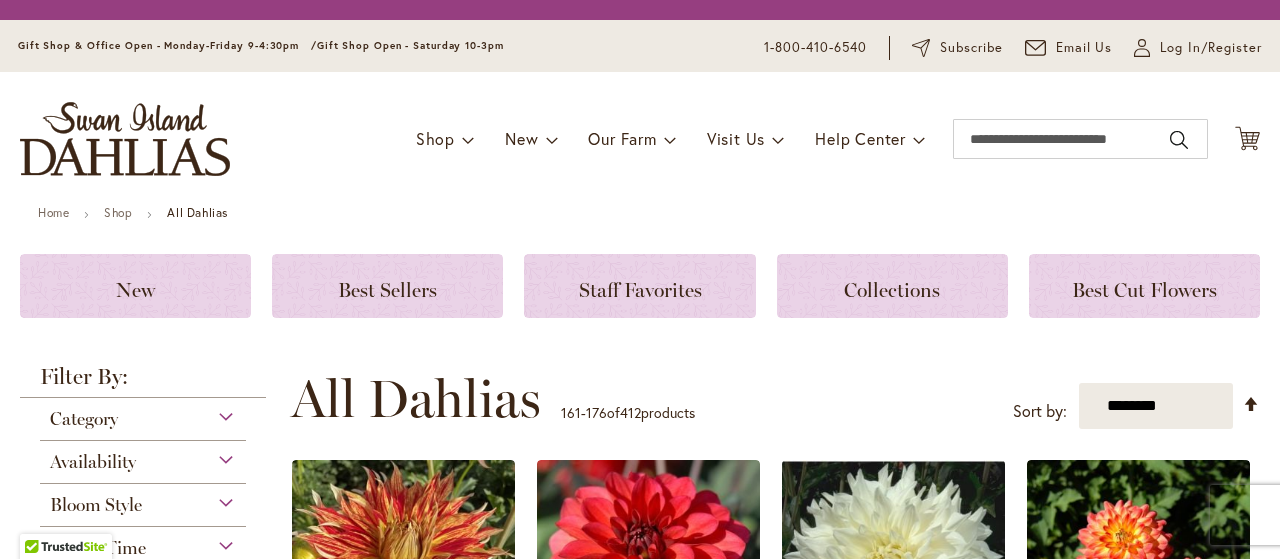 scroll, scrollTop: 0, scrollLeft: 0, axis: both 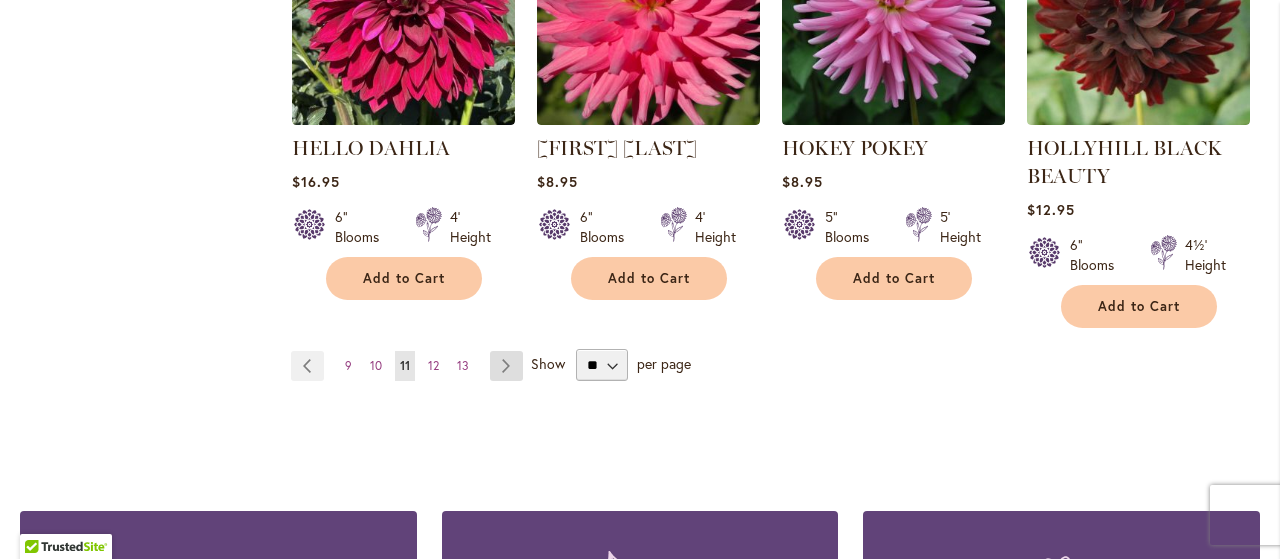 click on "Page
Next" at bounding box center (506, 366) 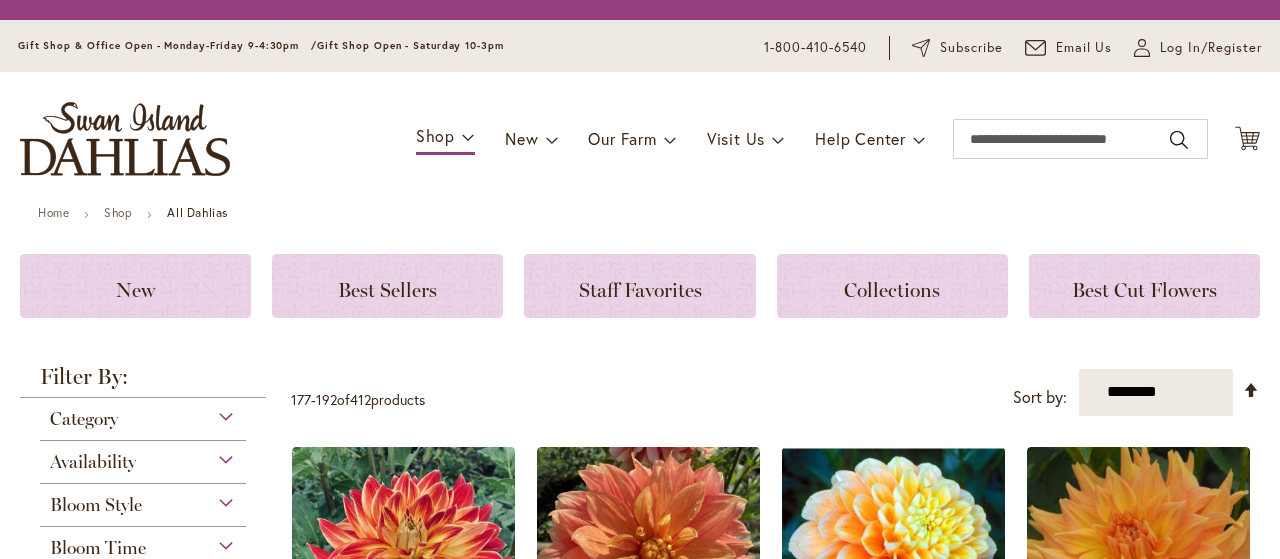 scroll, scrollTop: 0, scrollLeft: 0, axis: both 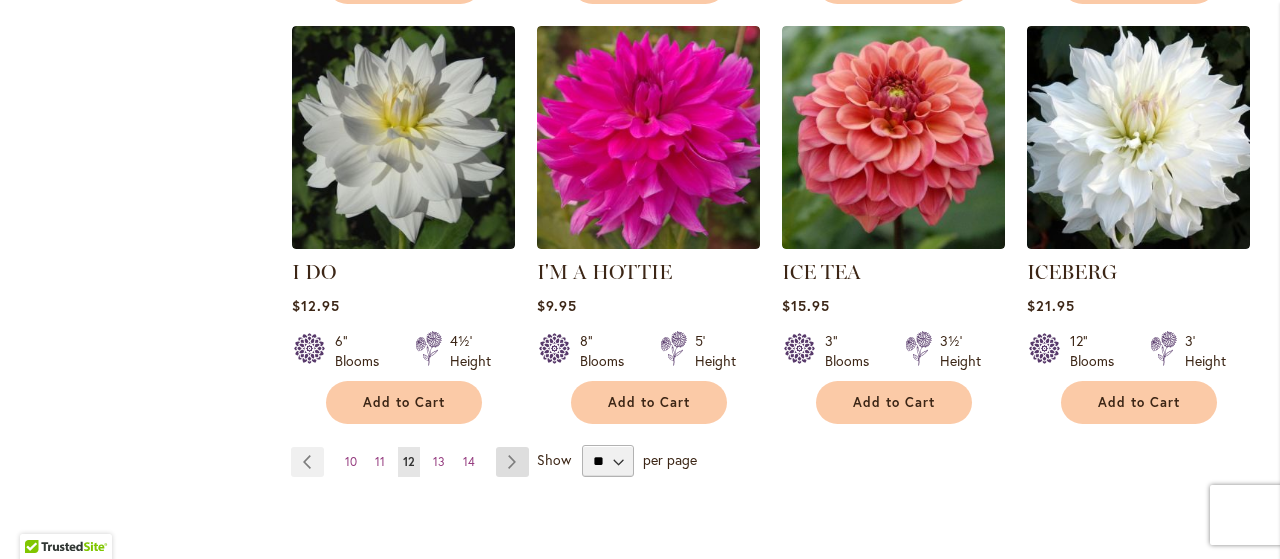 click on "Page
Next" at bounding box center [512, 462] 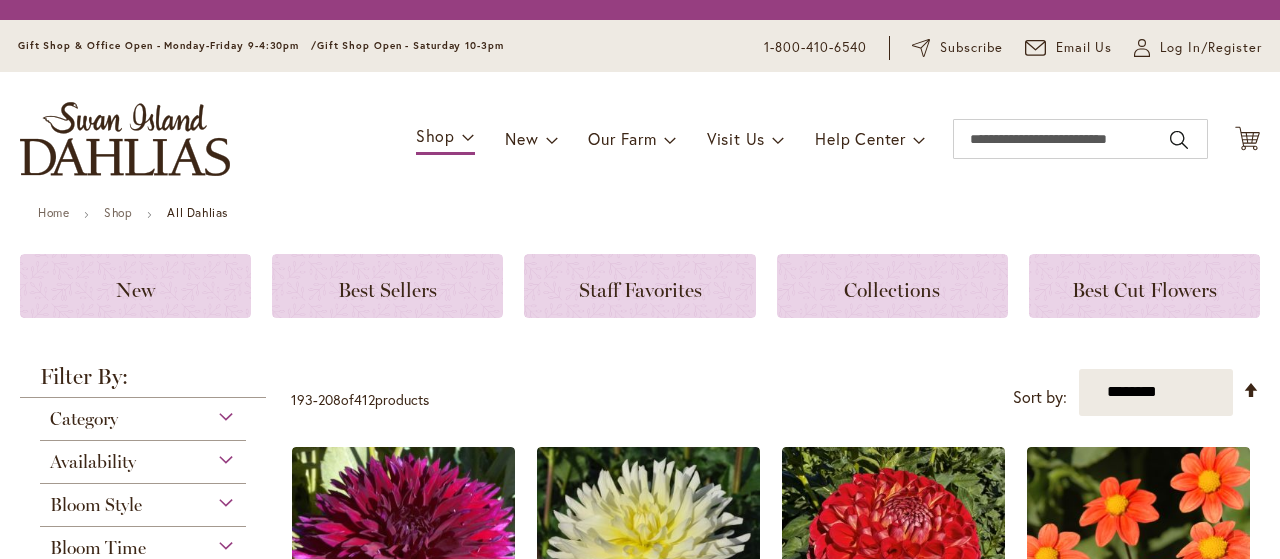 scroll, scrollTop: 0, scrollLeft: 0, axis: both 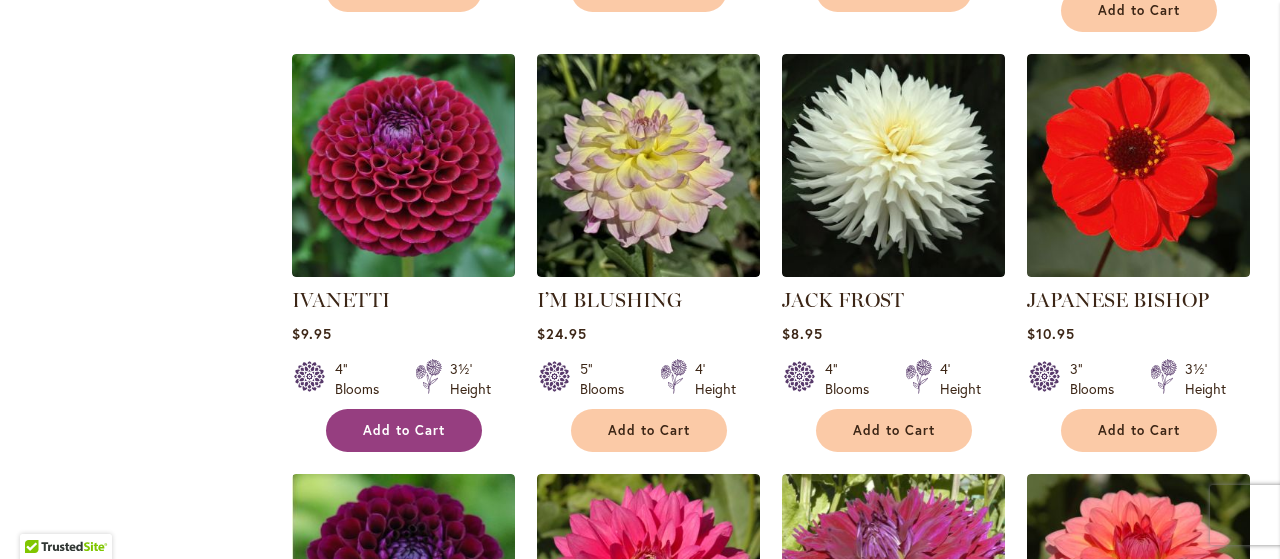 click on "Add to Cart" at bounding box center (404, 430) 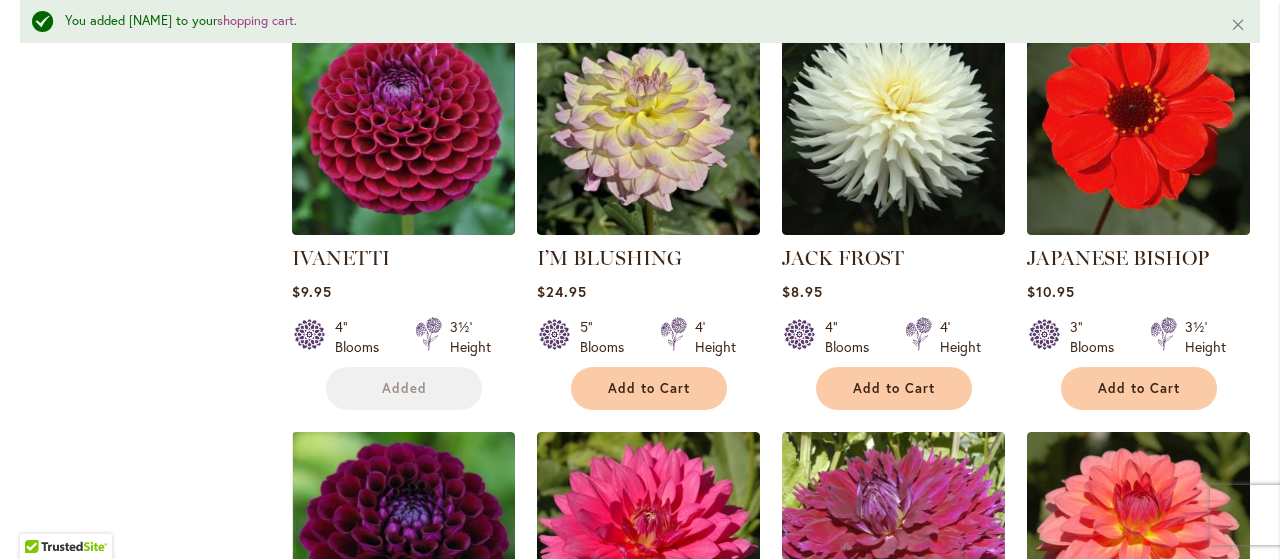 scroll, scrollTop: 1824, scrollLeft: 0, axis: vertical 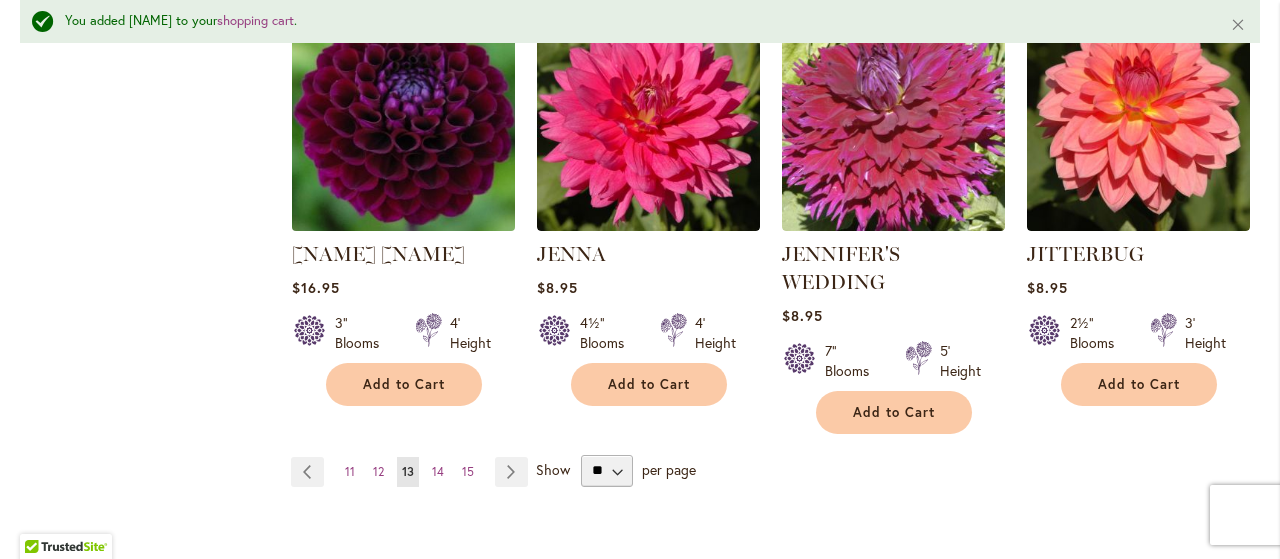 click at bounding box center [403, 119] 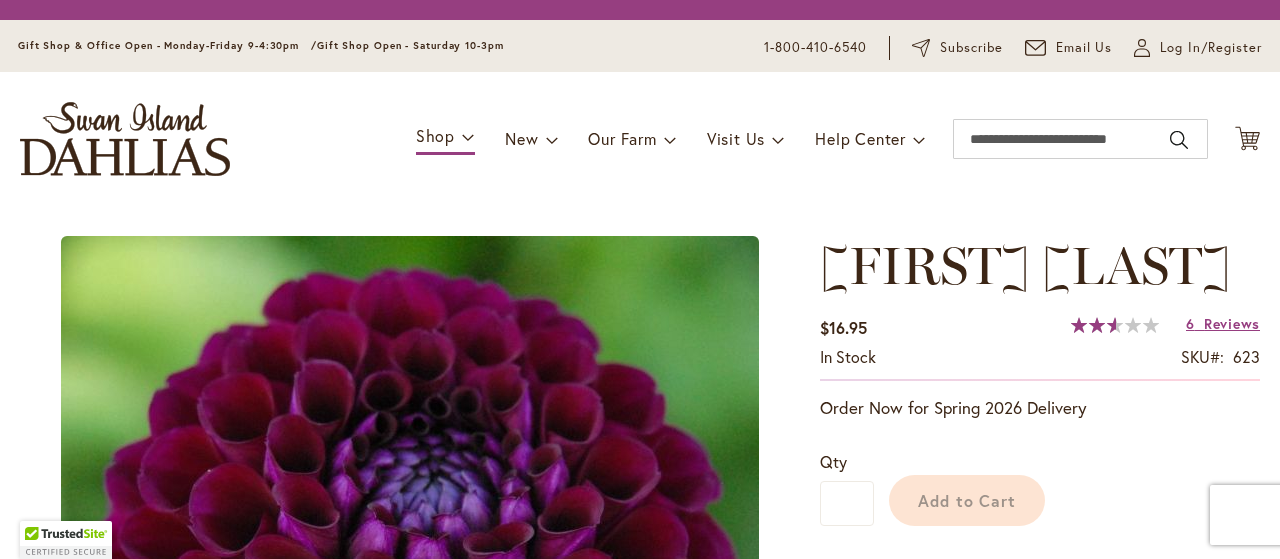 scroll, scrollTop: 0, scrollLeft: 0, axis: both 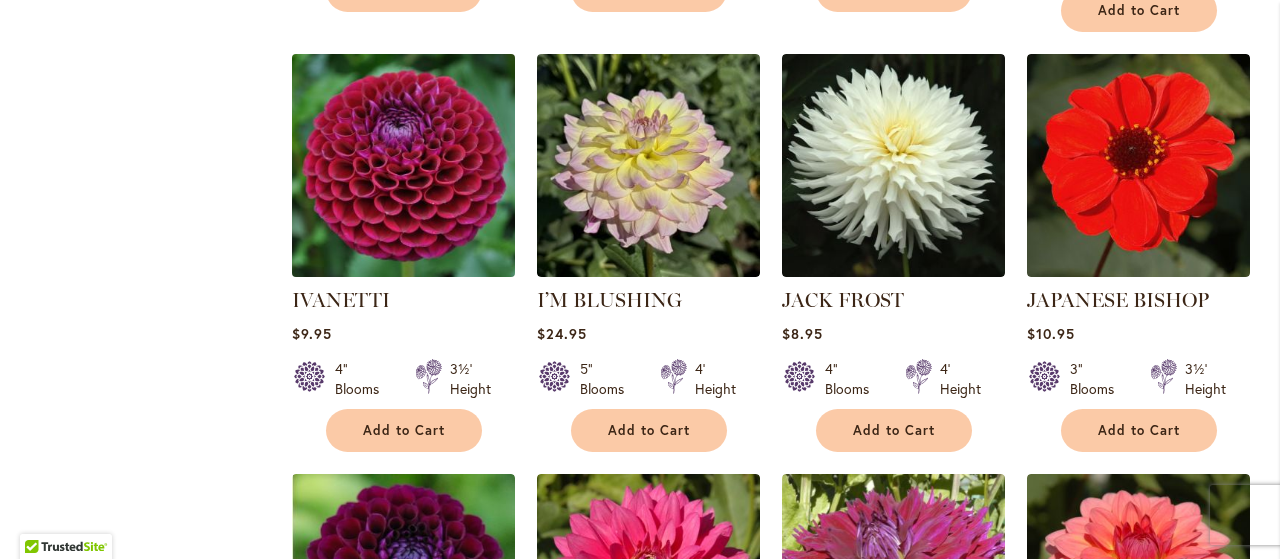 click at bounding box center [403, 166] 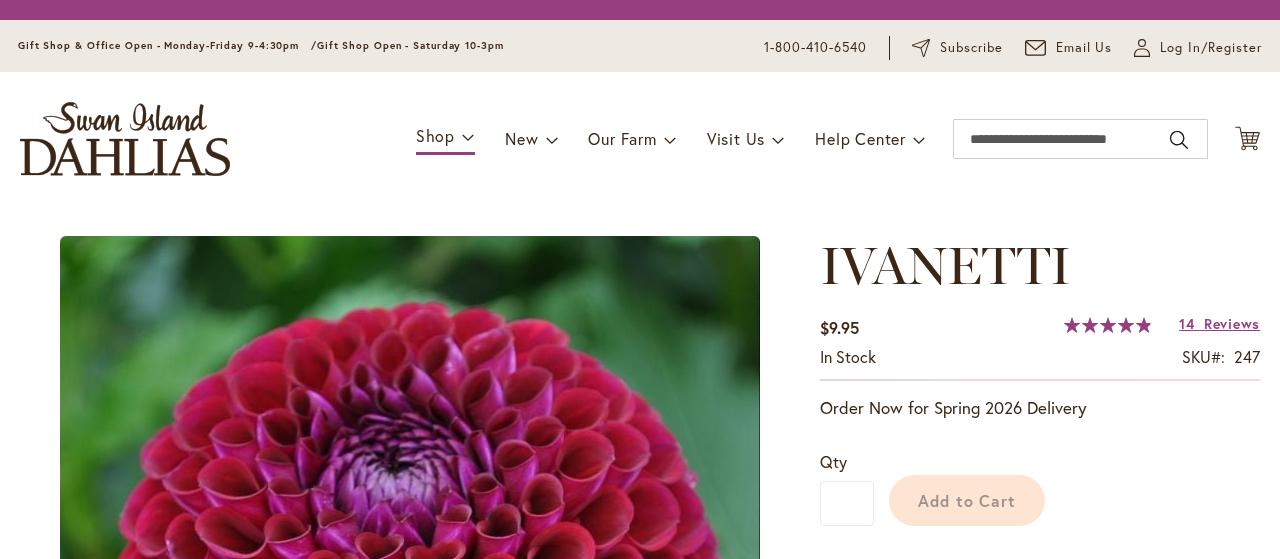 scroll, scrollTop: 0, scrollLeft: 0, axis: both 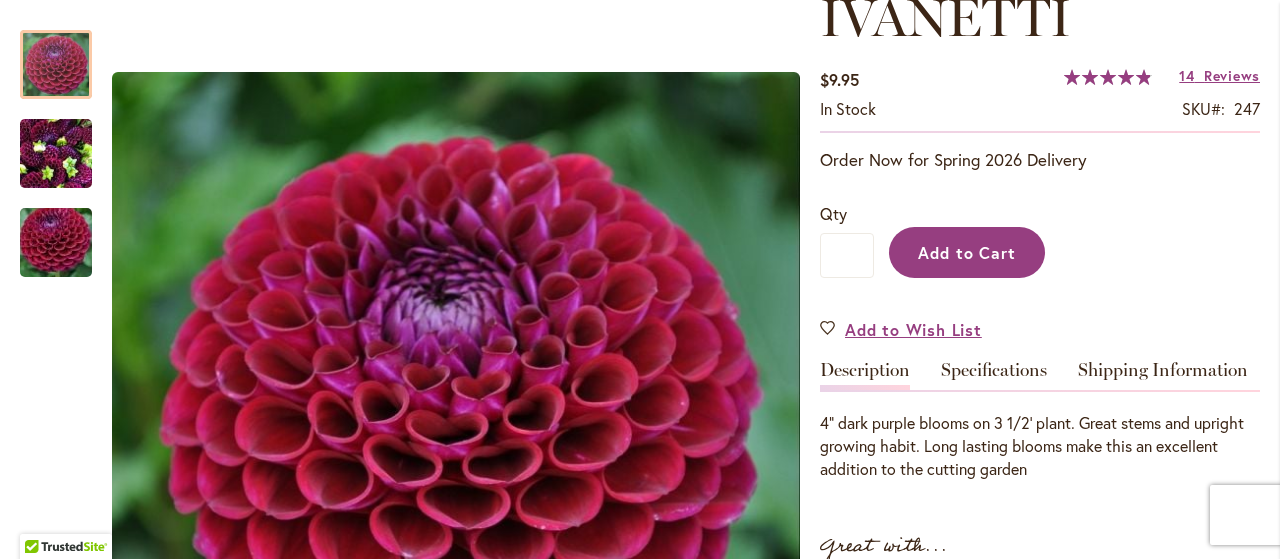click on "Add to Cart" at bounding box center [967, 252] 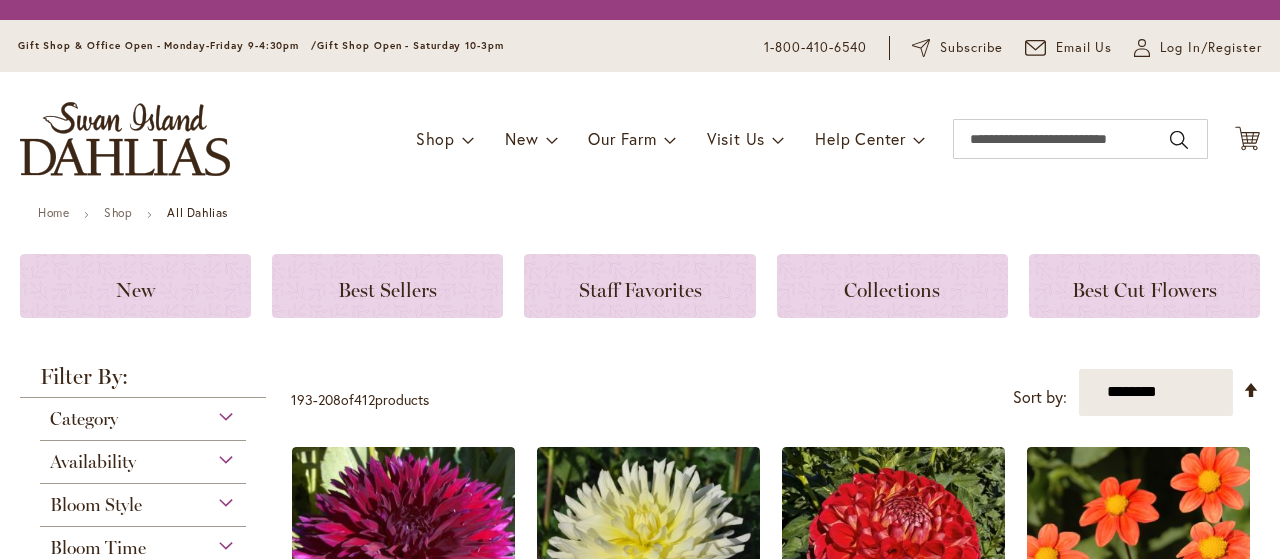 scroll, scrollTop: 0, scrollLeft: 0, axis: both 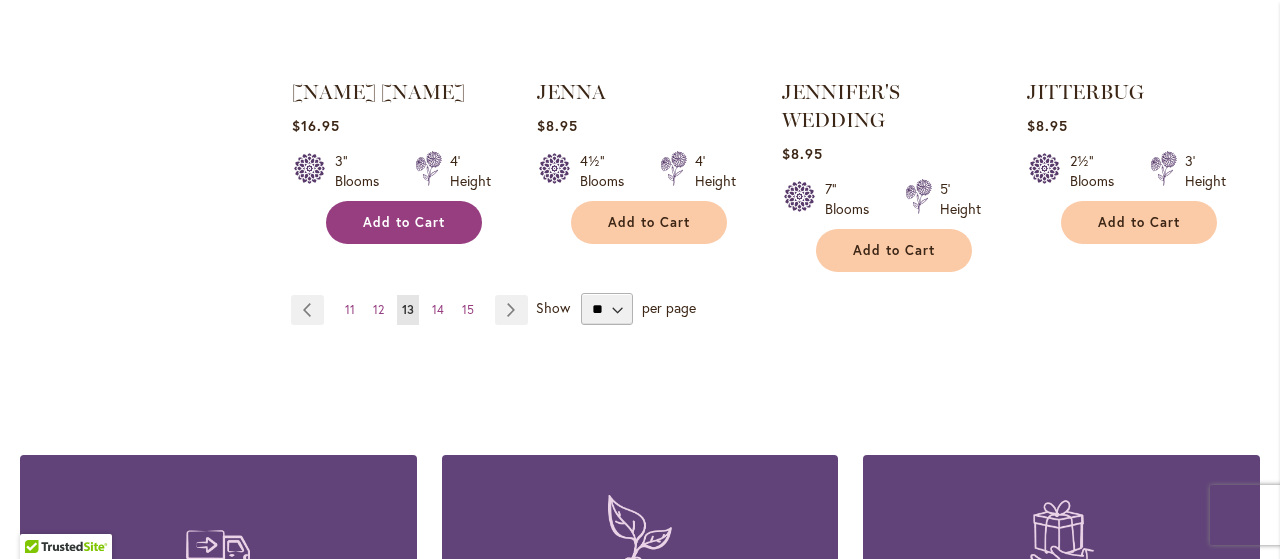 click on "Add to Cart" at bounding box center [404, 222] 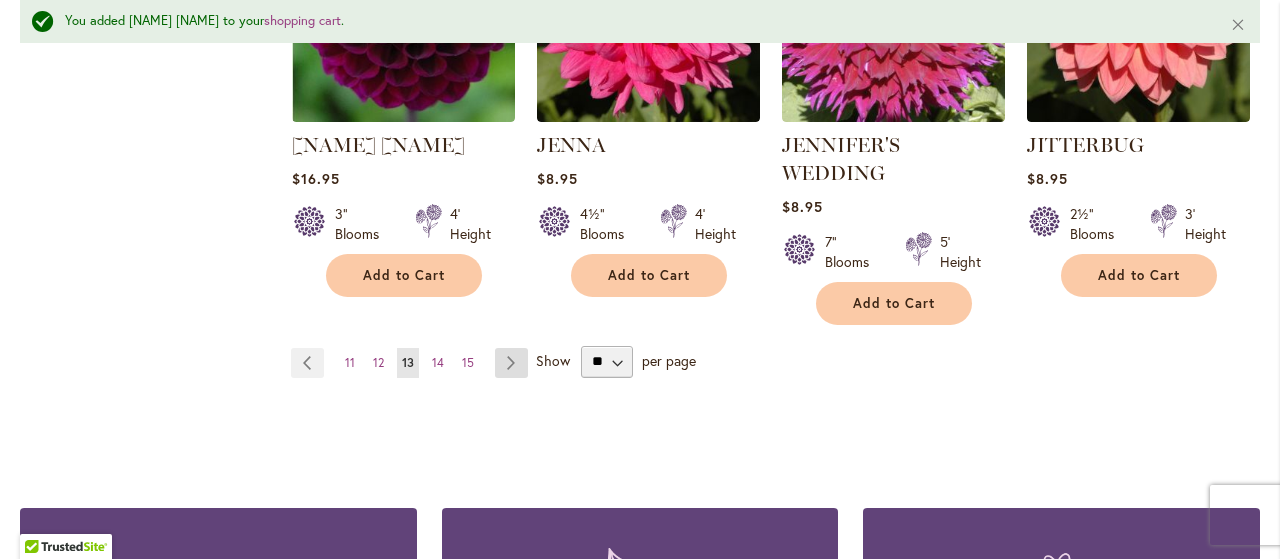 click on "Page
Next" at bounding box center (511, 363) 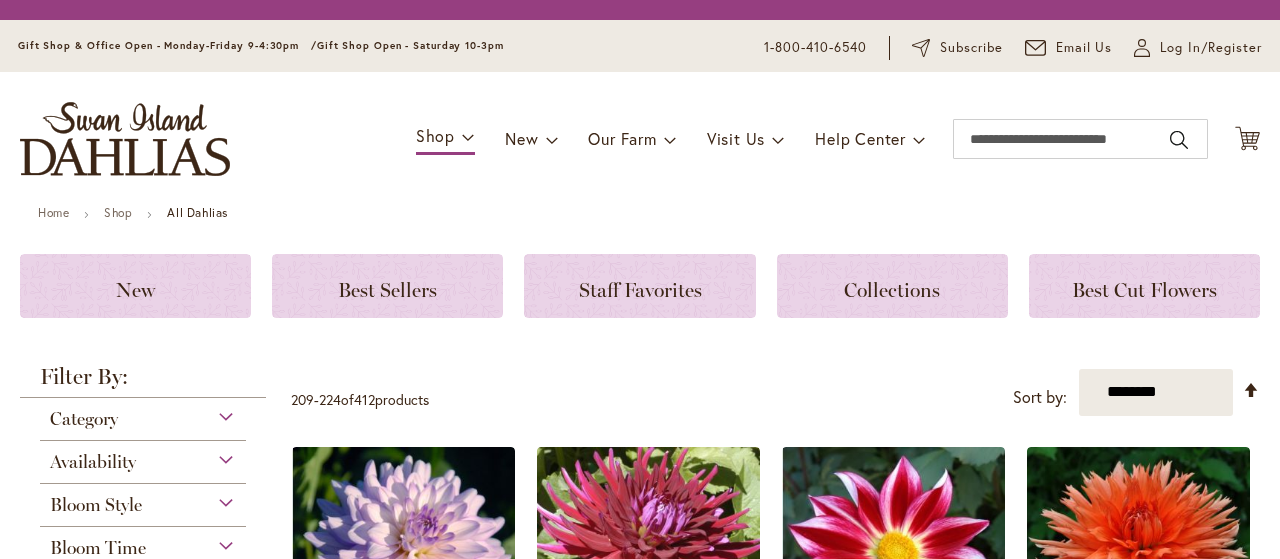 scroll, scrollTop: 0, scrollLeft: 0, axis: both 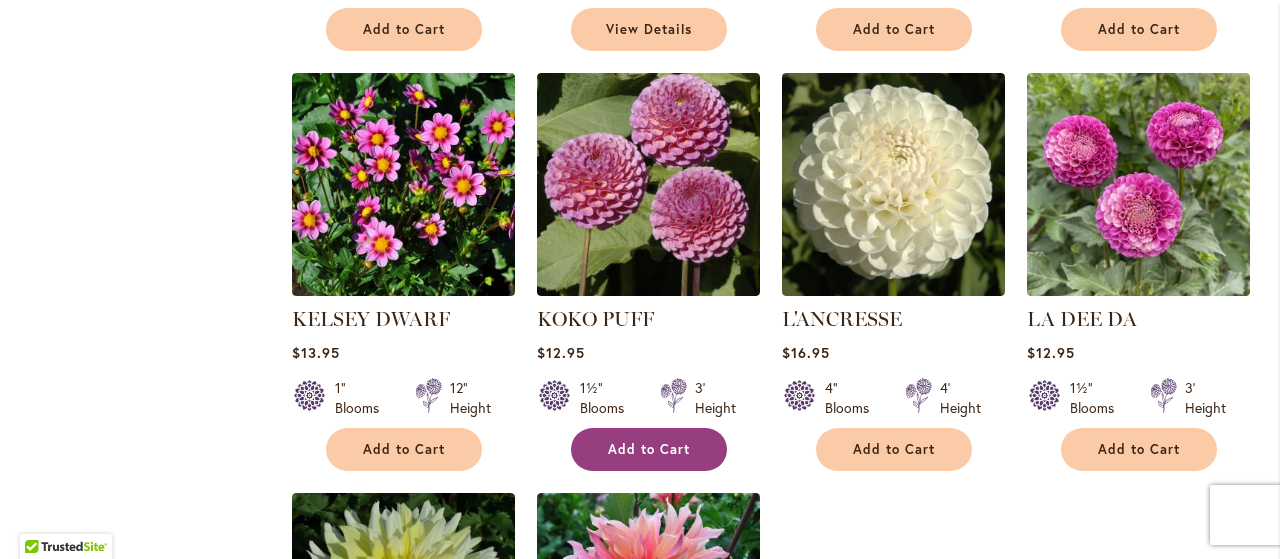 click on "Add to Cart" at bounding box center (649, 449) 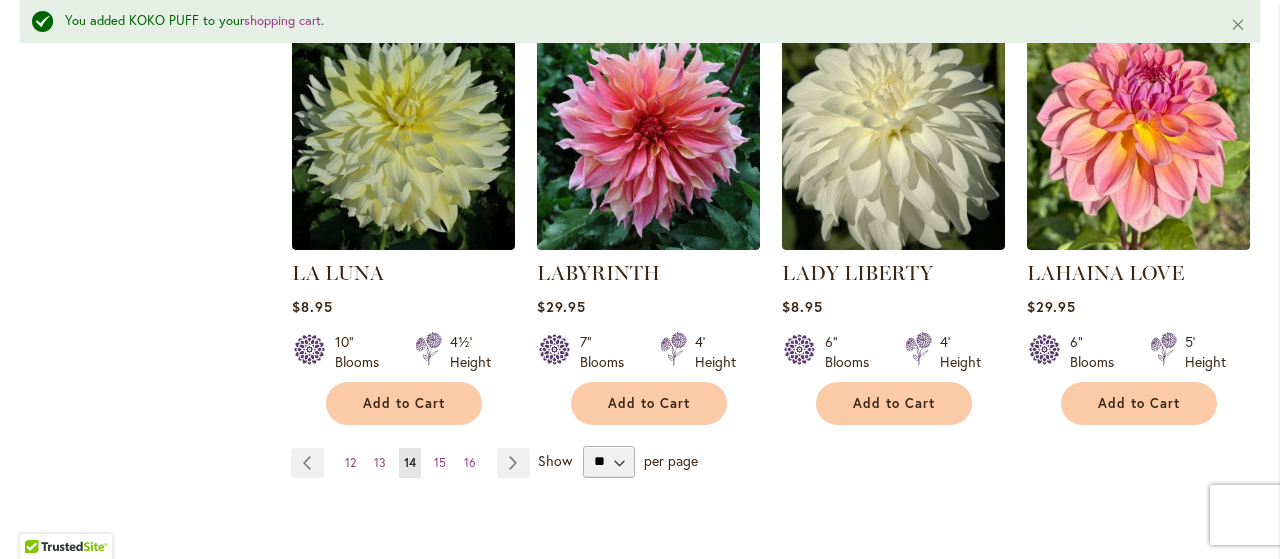 scroll, scrollTop: 1786, scrollLeft: 0, axis: vertical 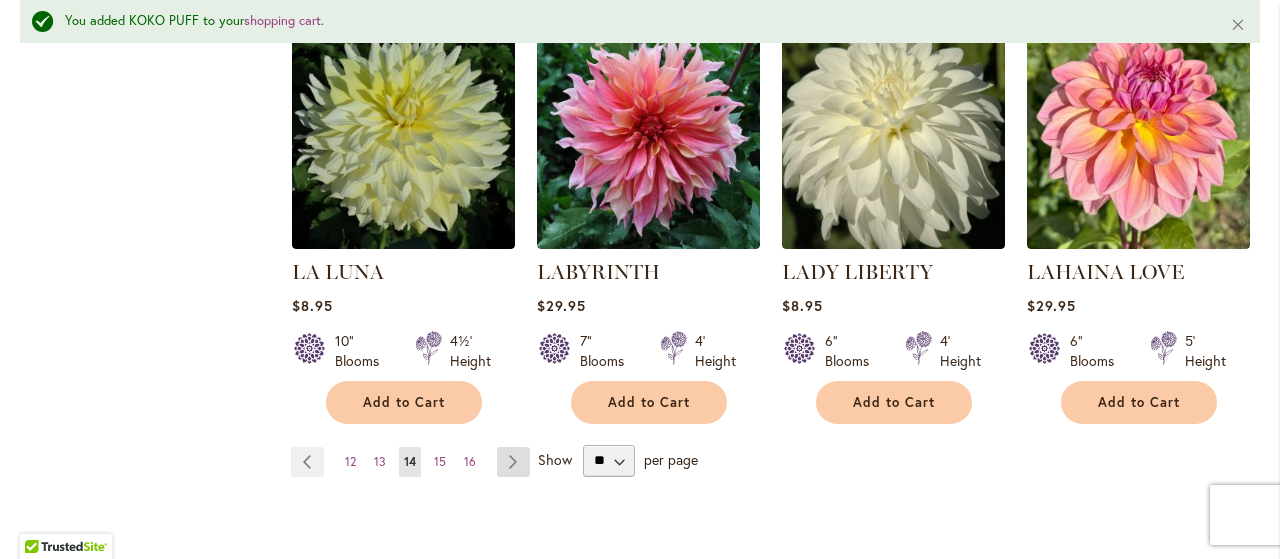 click on "Page
Next" at bounding box center (513, 462) 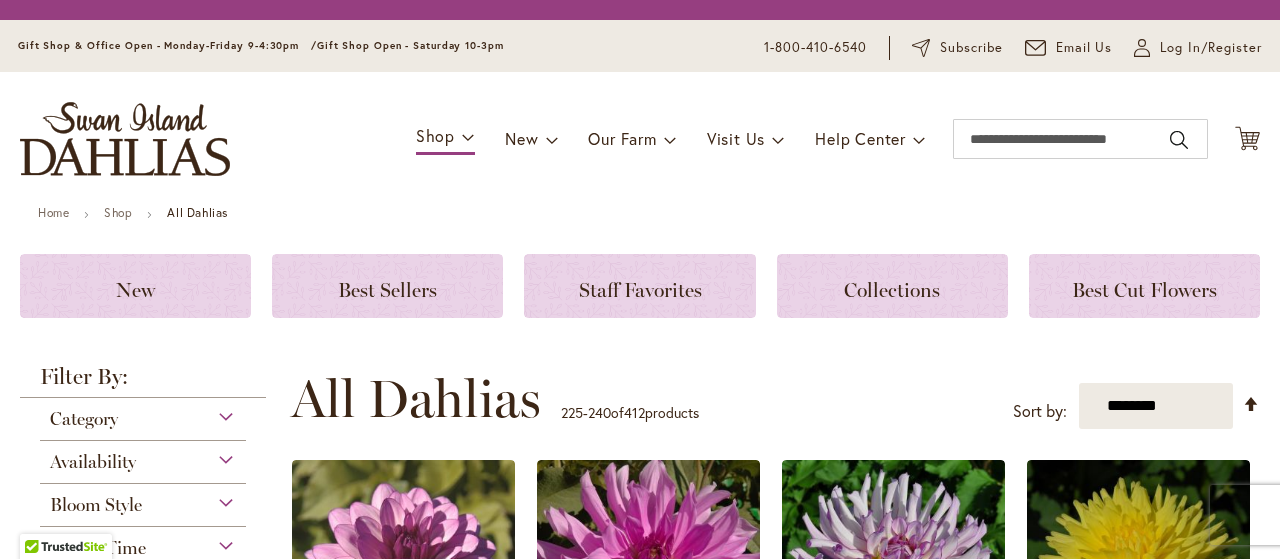 scroll, scrollTop: 0, scrollLeft: 0, axis: both 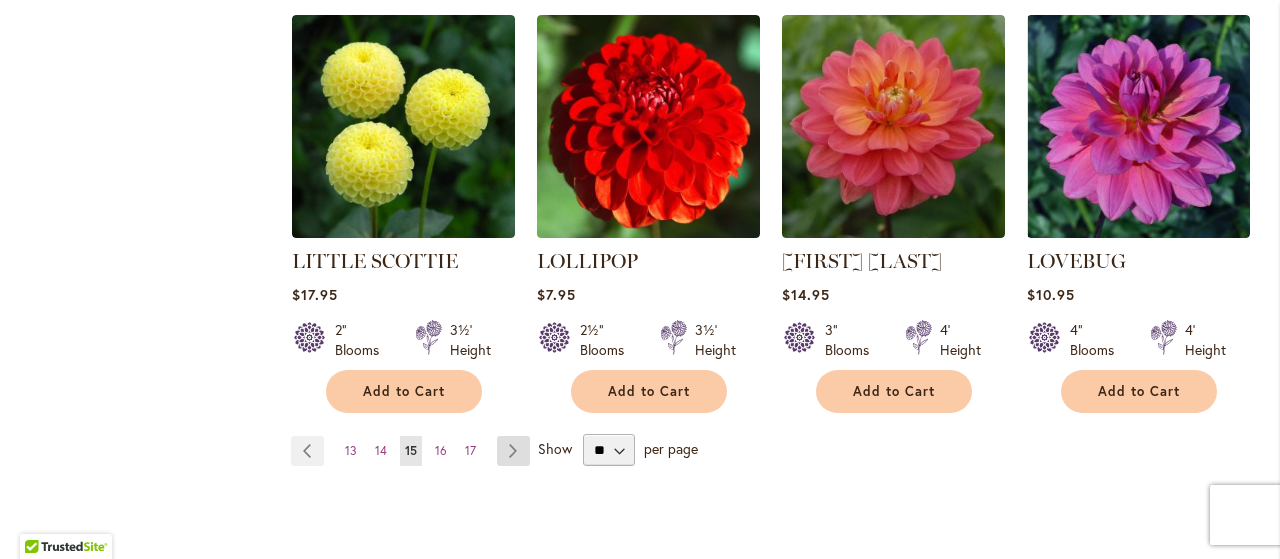 click on "Page
Next" at bounding box center [513, 451] 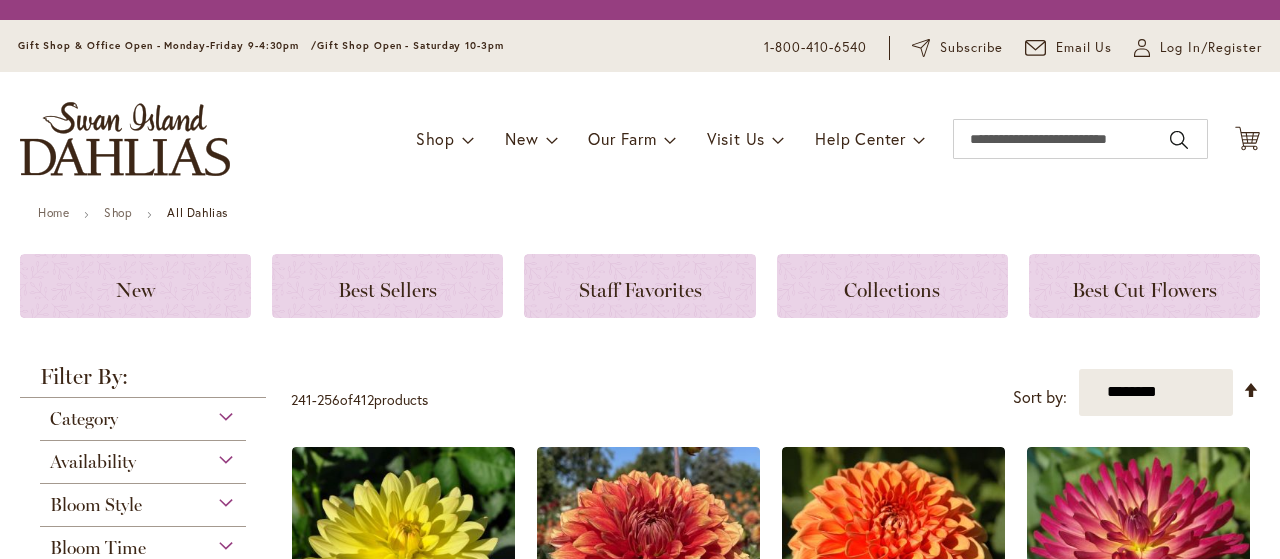 scroll, scrollTop: 0, scrollLeft: 0, axis: both 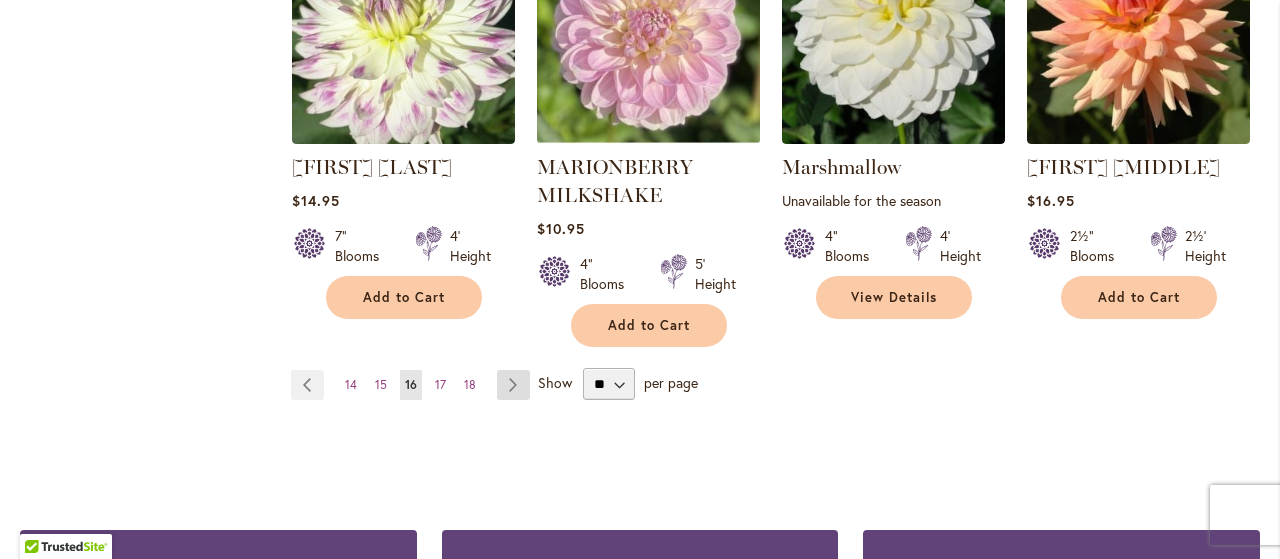 click on "Page
Next" at bounding box center (513, 385) 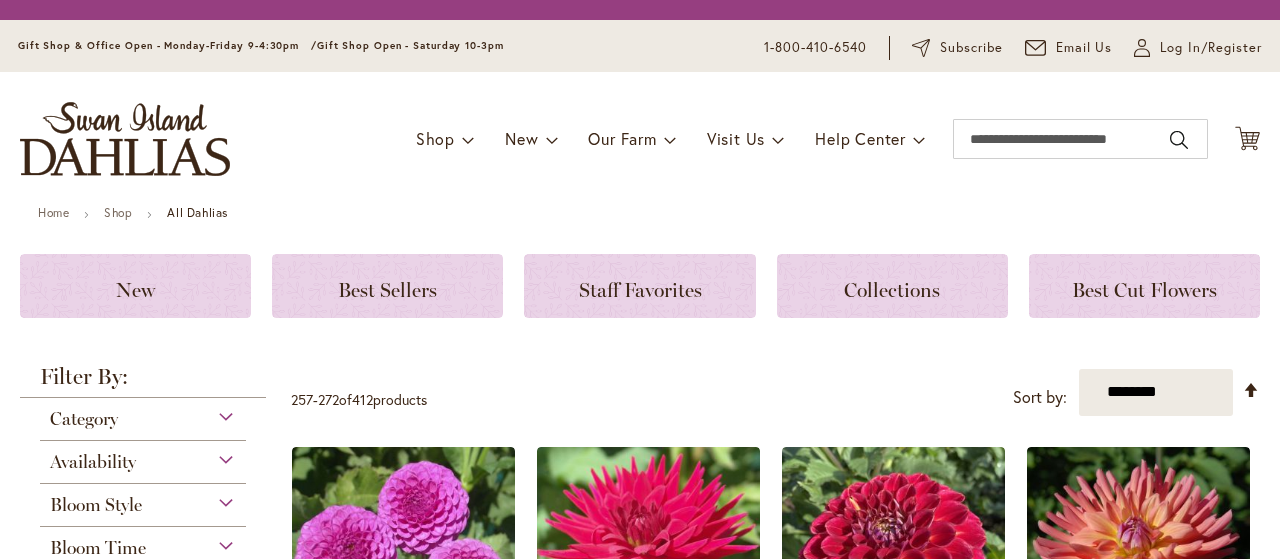 scroll, scrollTop: 0, scrollLeft: 0, axis: both 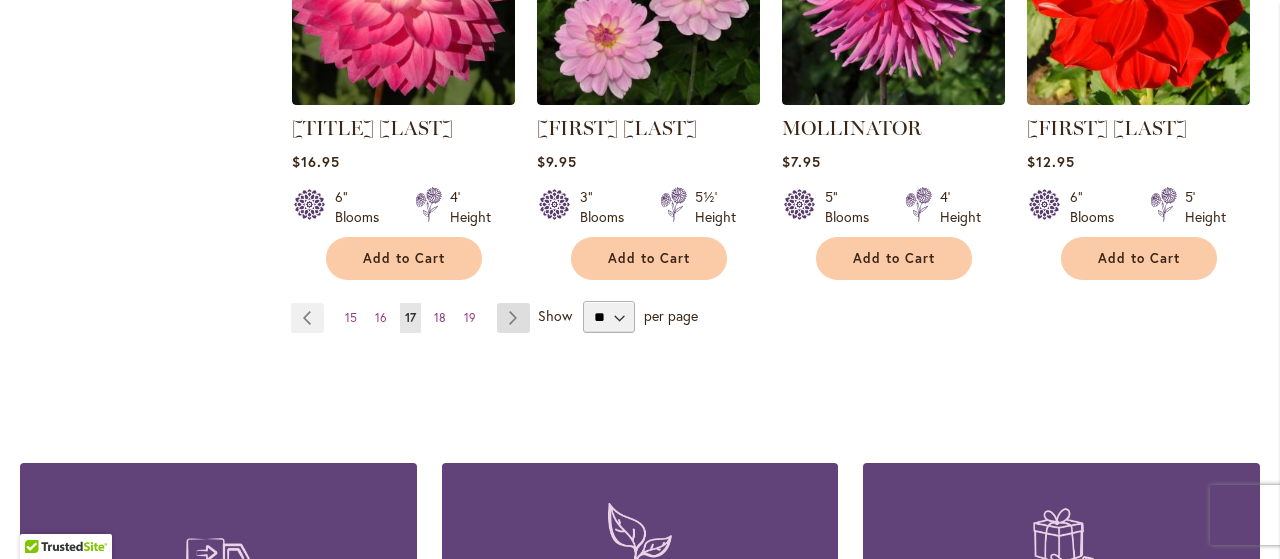 click on "Page
Next" at bounding box center [513, 318] 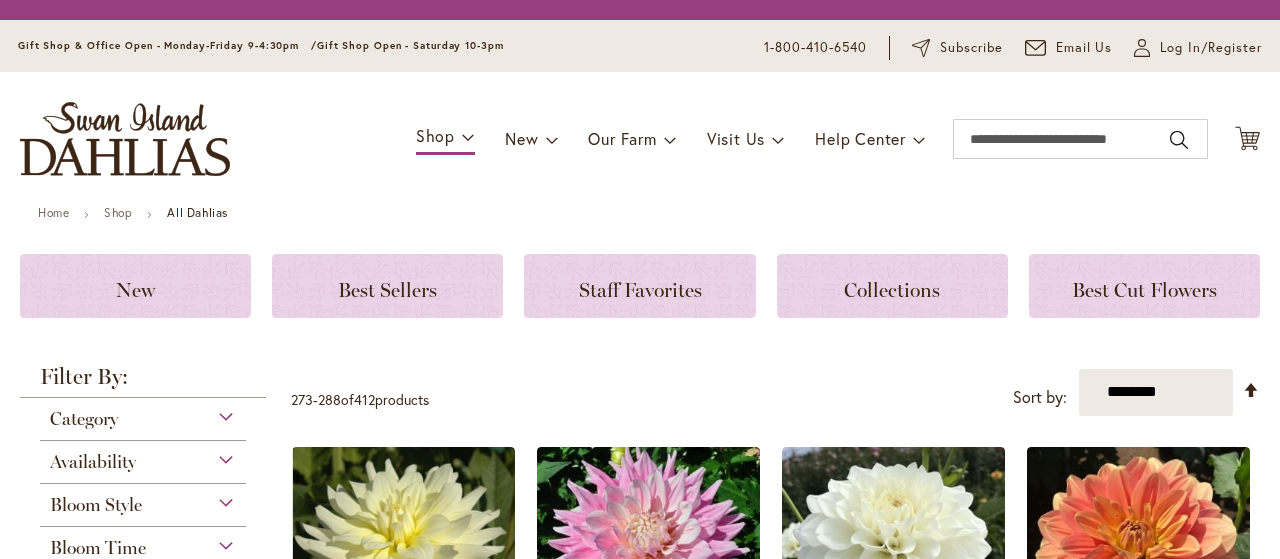 scroll, scrollTop: 0, scrollLeft: 0, axis: both 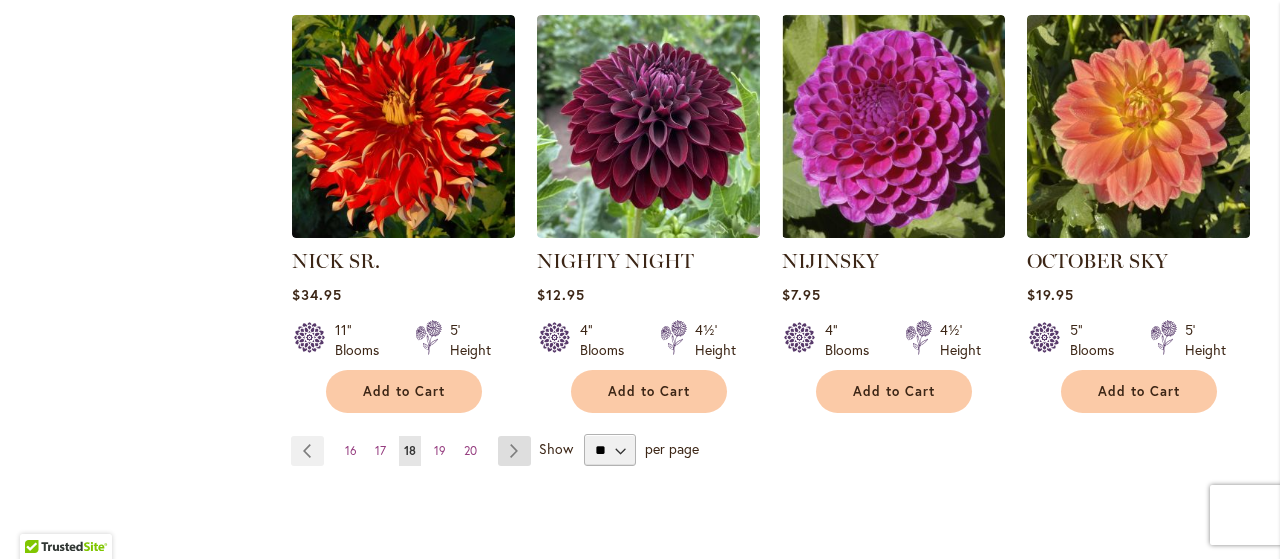 click on "Page
Next" at bounding box center [514, 451] 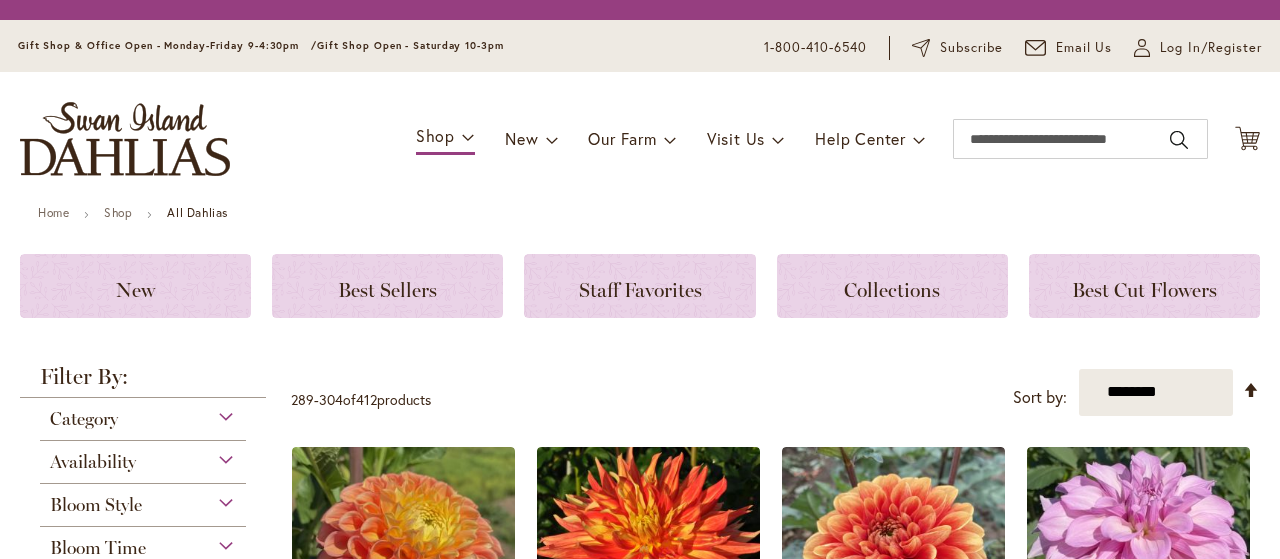 scroll, scrollTop: 0, scrollLeft: 0, axis: both 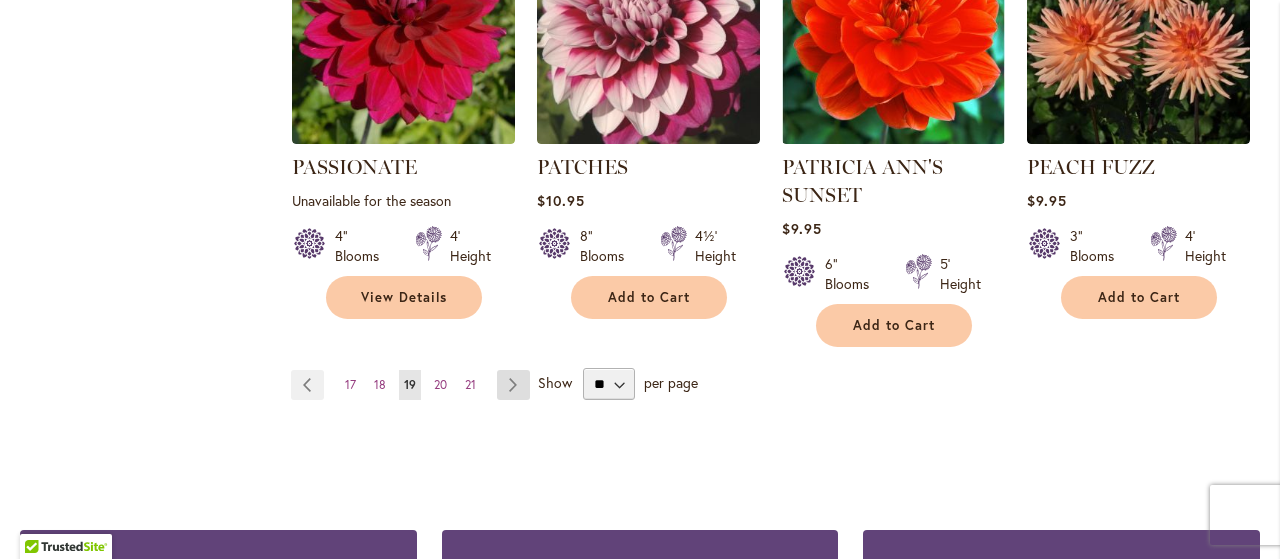 click on "Page
Next" at bounding box center [513, 385] 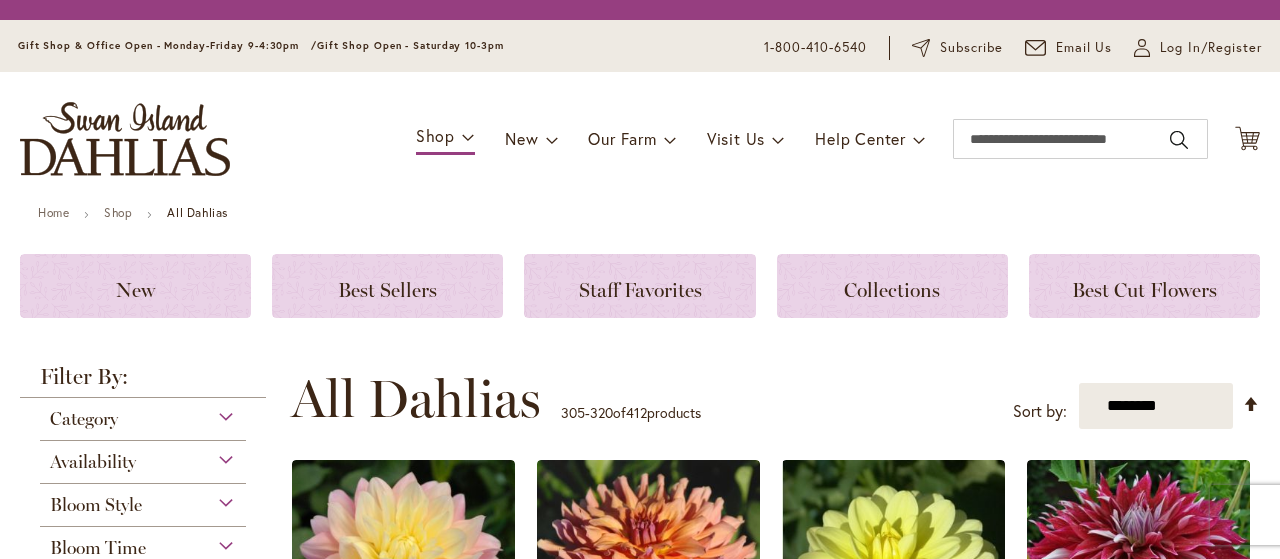 scroll, scrollTop: 0, scrollLeft: 0, axis: both 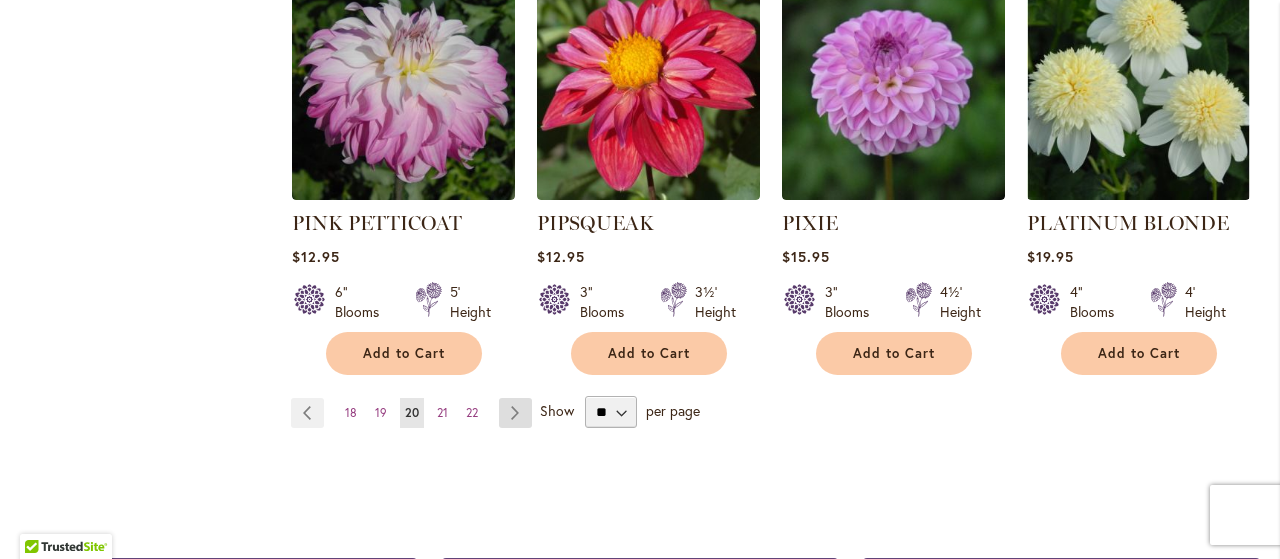 click on "Page
Next" at bounding box center [515, 413] 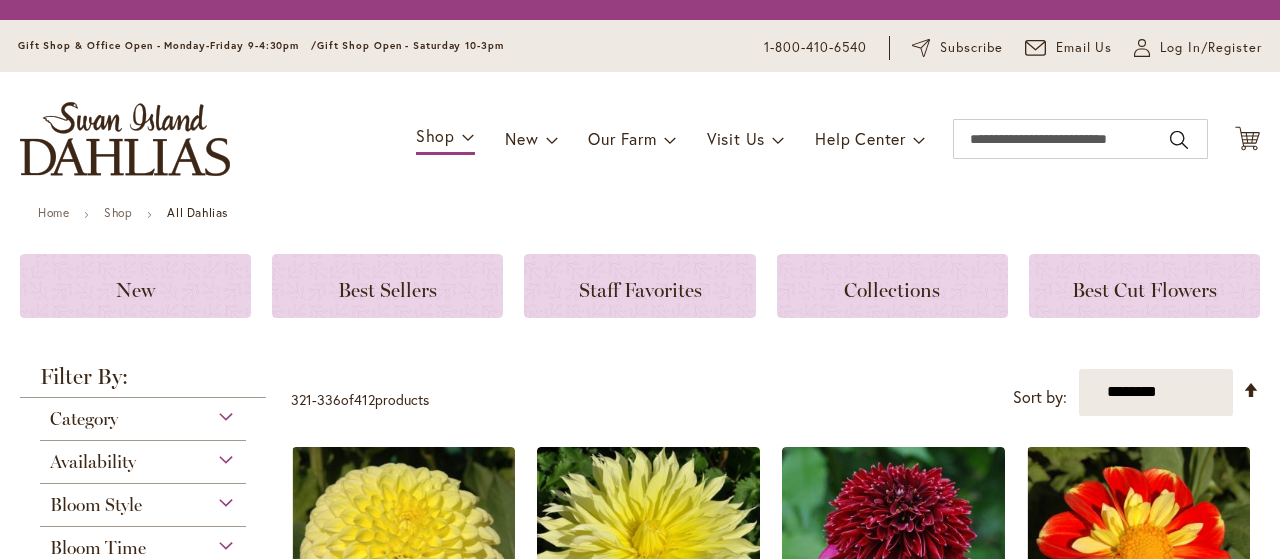 scroll, scrollTop: 0, scrollLeft: 0, axis: both 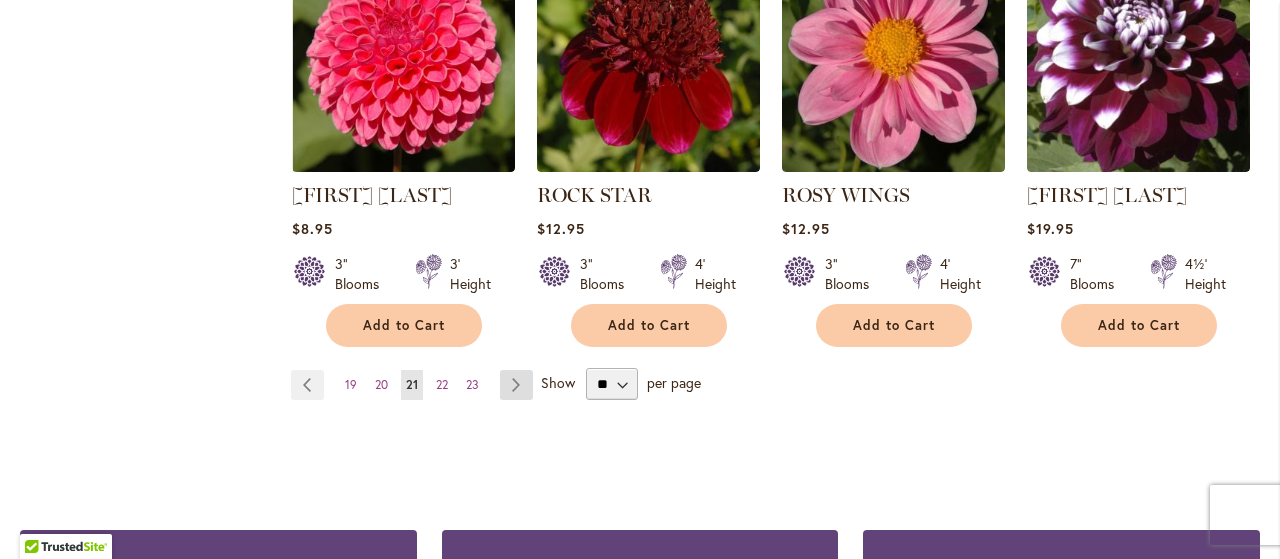 click on "Page
Next" at bounding box center (516, 385) 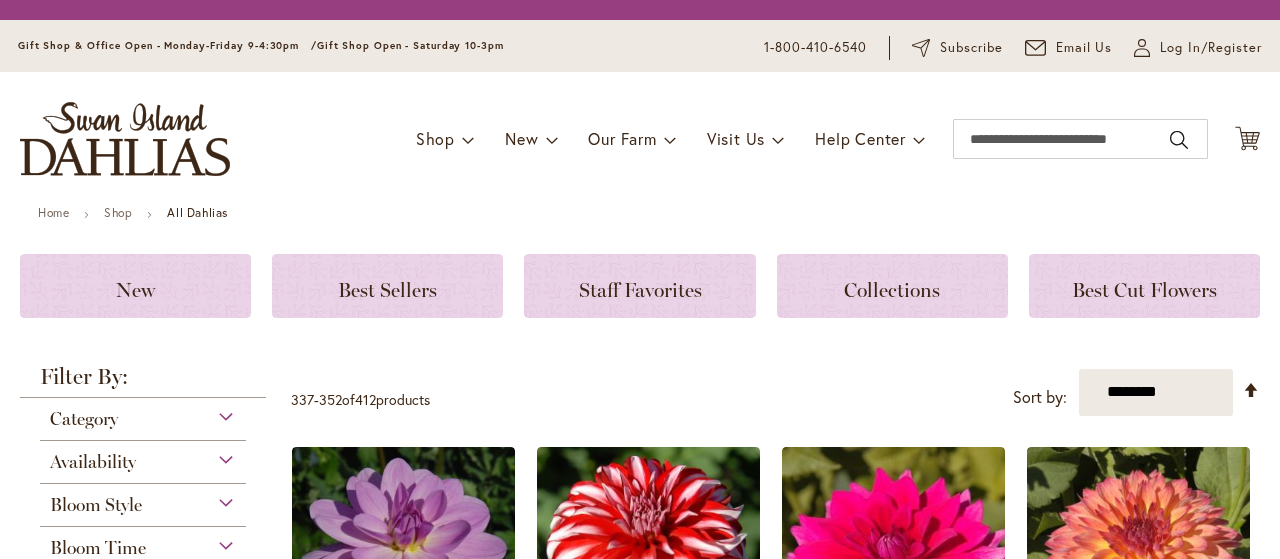 scroll, scrollTop: 0, scrollLeft: 0, axis: both 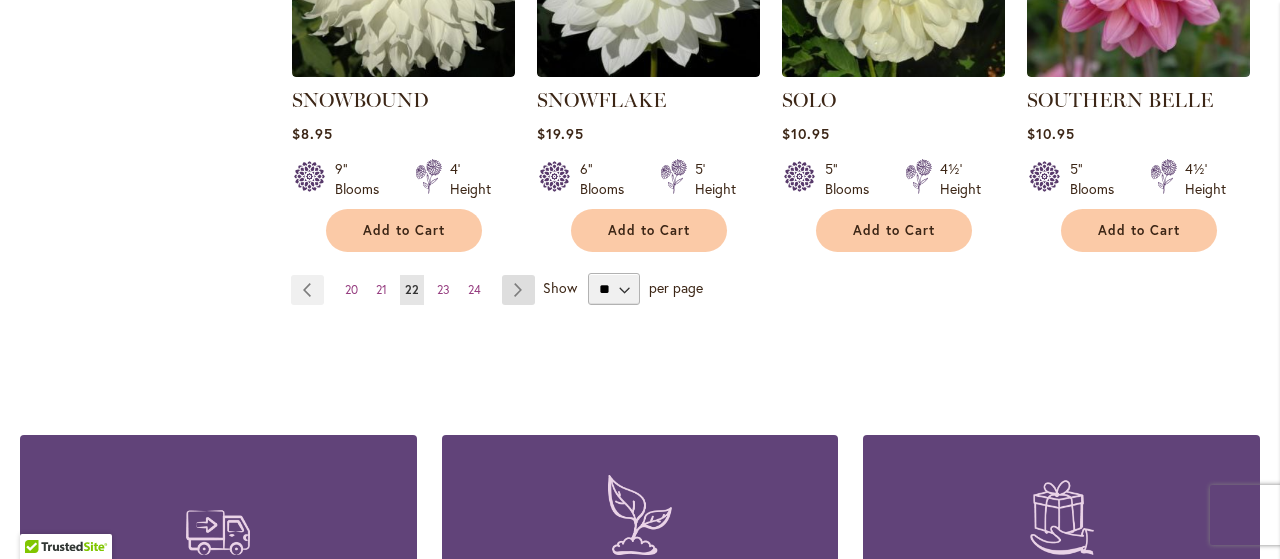click on "Page
Next" at bounding box center (518, 290) 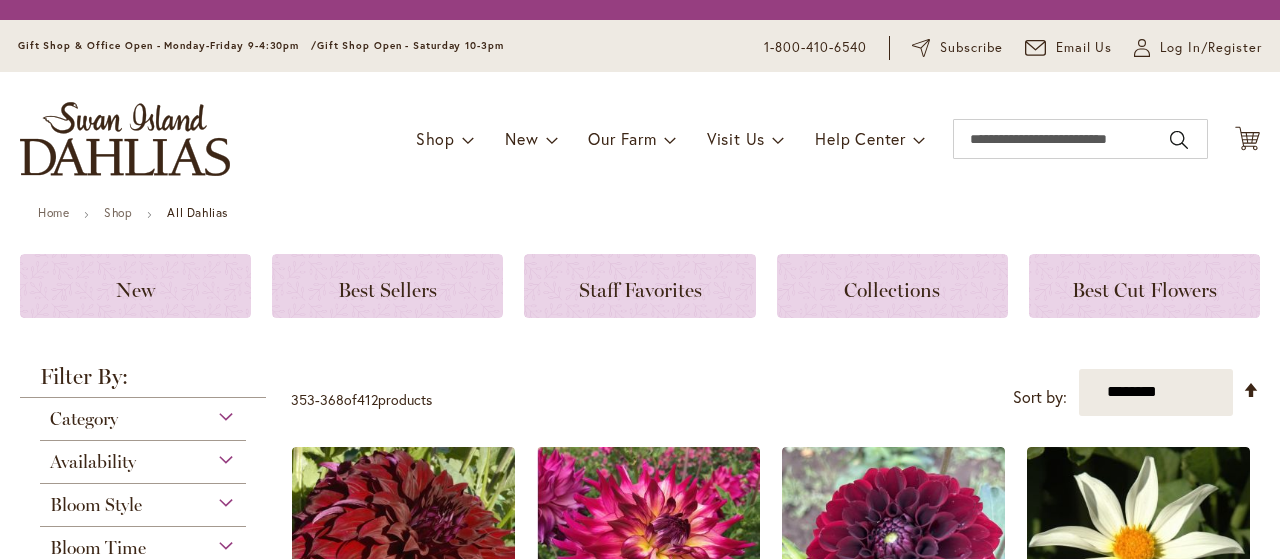 scroll, scrollTop: 0, scrollLeft: 0, axis: both 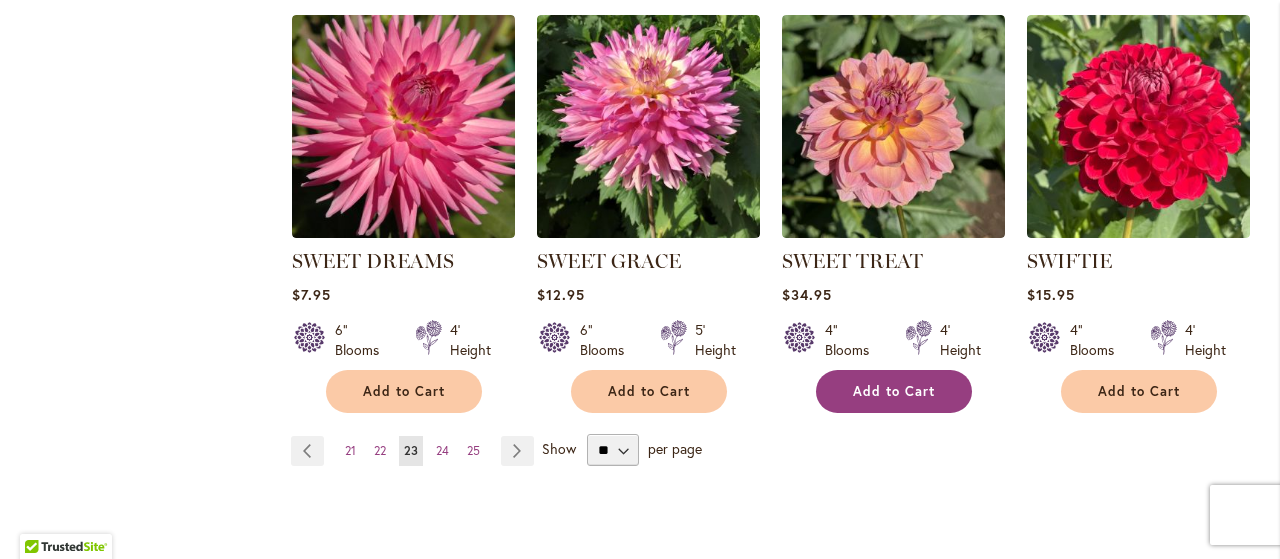 click on "Add to Cart" at bounding box center [894, 391] 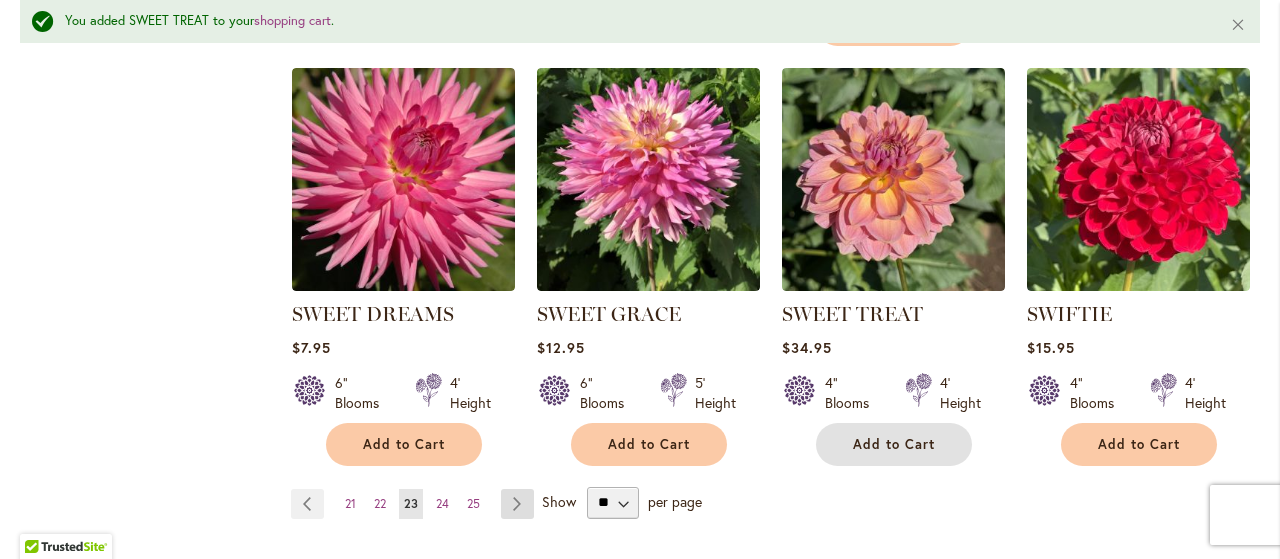 scroll, scrollTop: 1824, scrollLeft: 0, axis: vertical 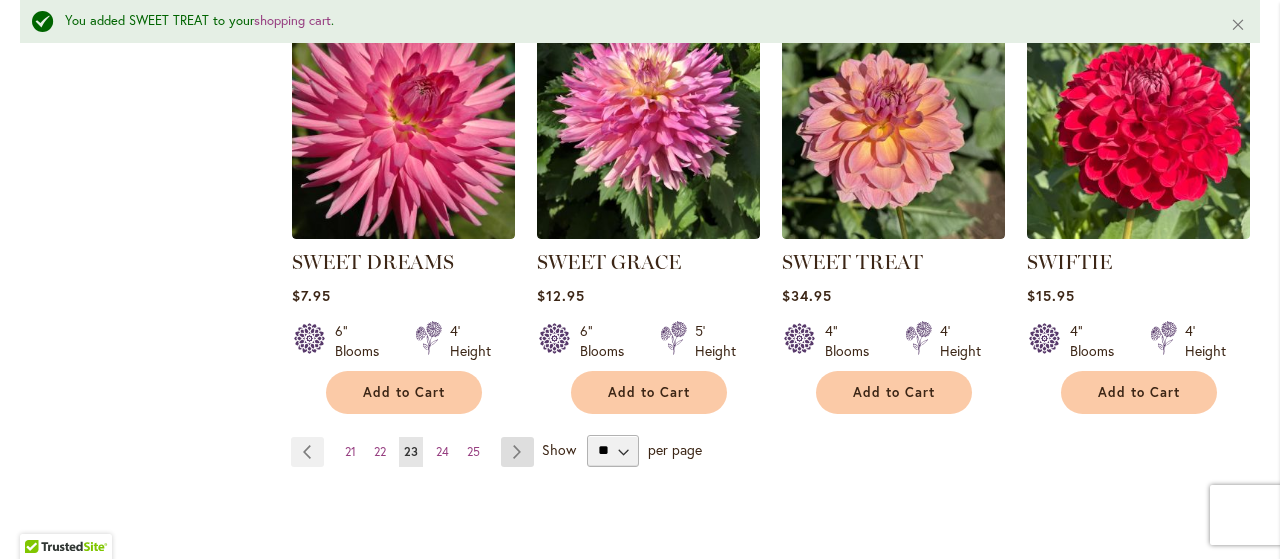 click on "Page
Next" at bounding box center (517, 452) 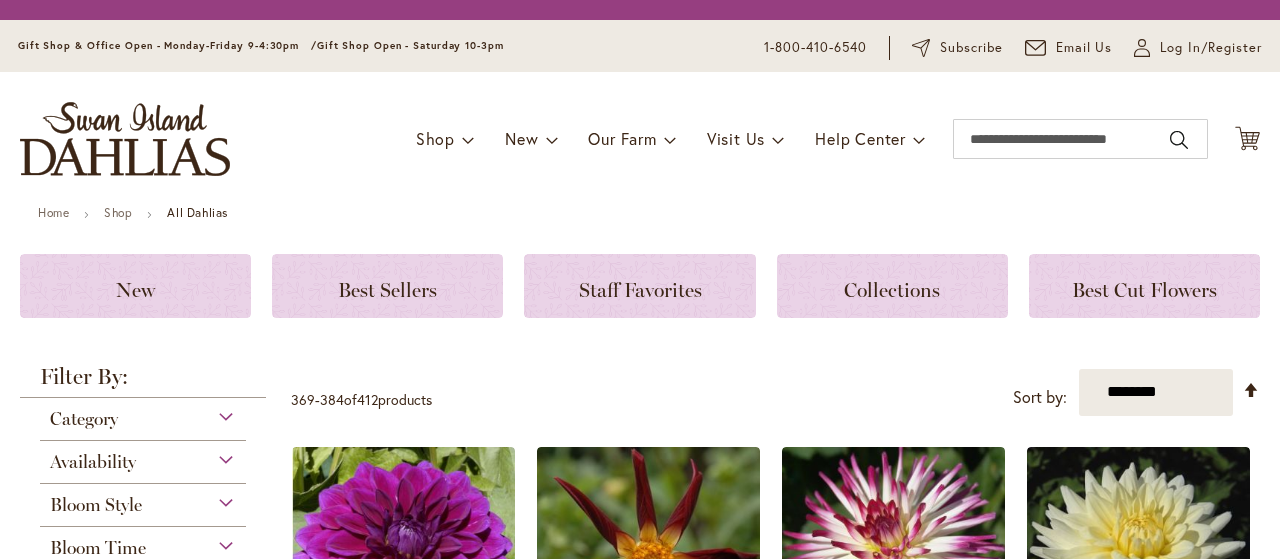 scroll, scrollTop: 0, scrollLeft: 0, axis: both 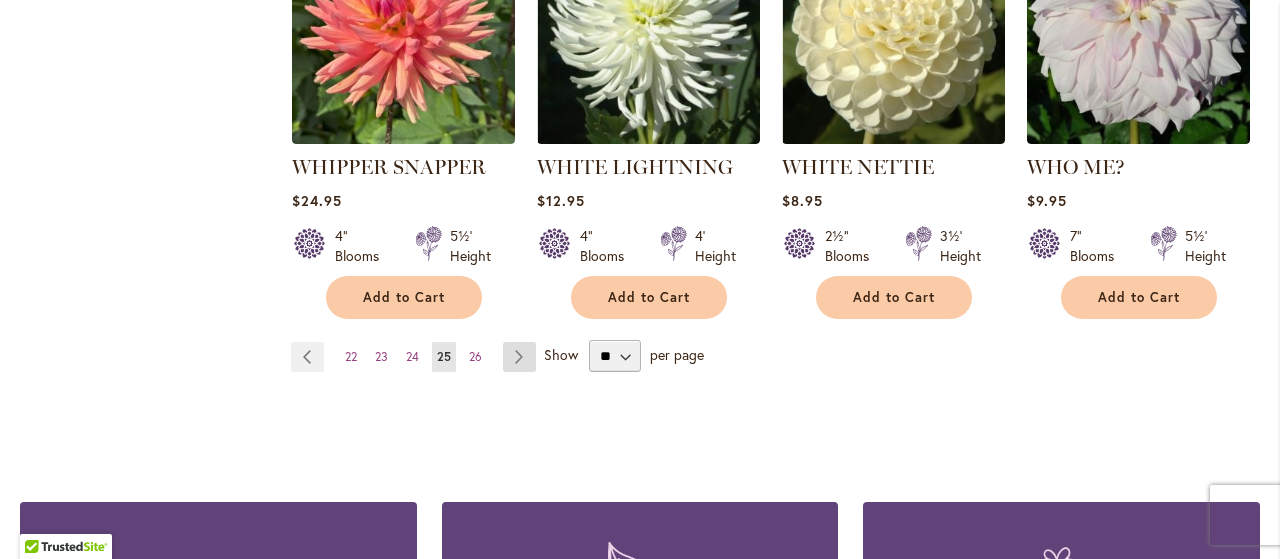 click on "Page
Next" at bounding box center [519, 357] 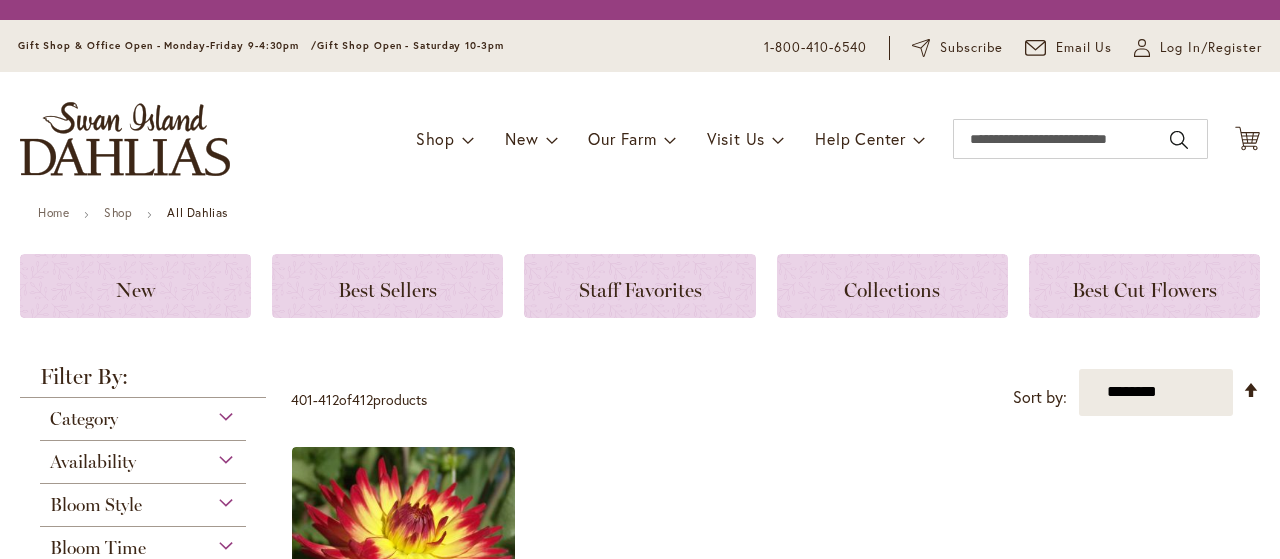 scroll, scrollTop: 0, scrollLeft: 0, axis: both 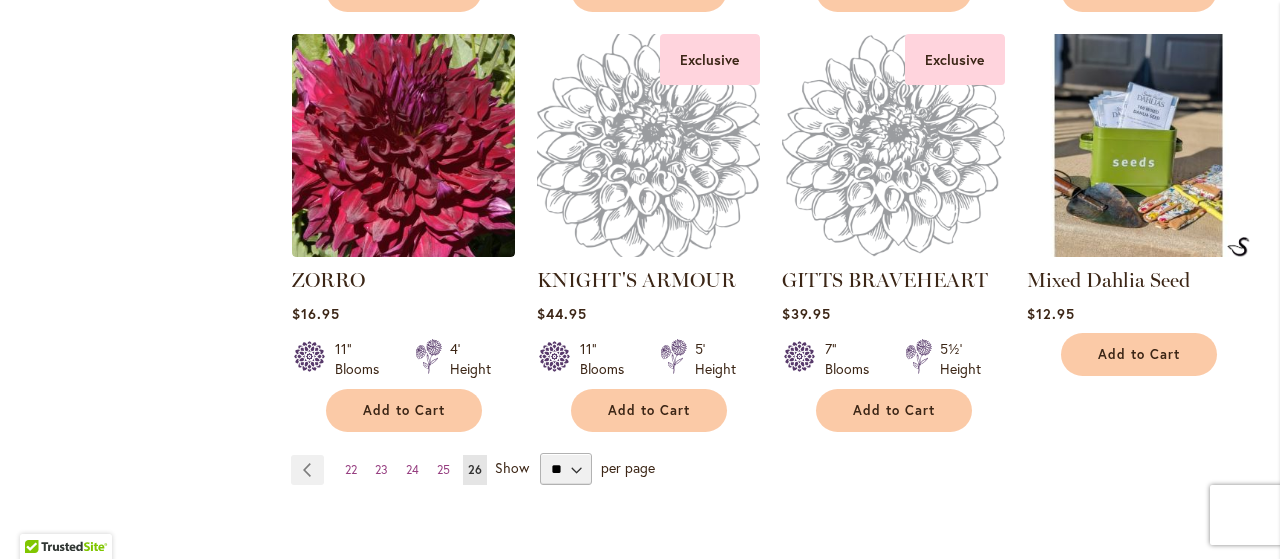 click at bounding box center (648, 146) 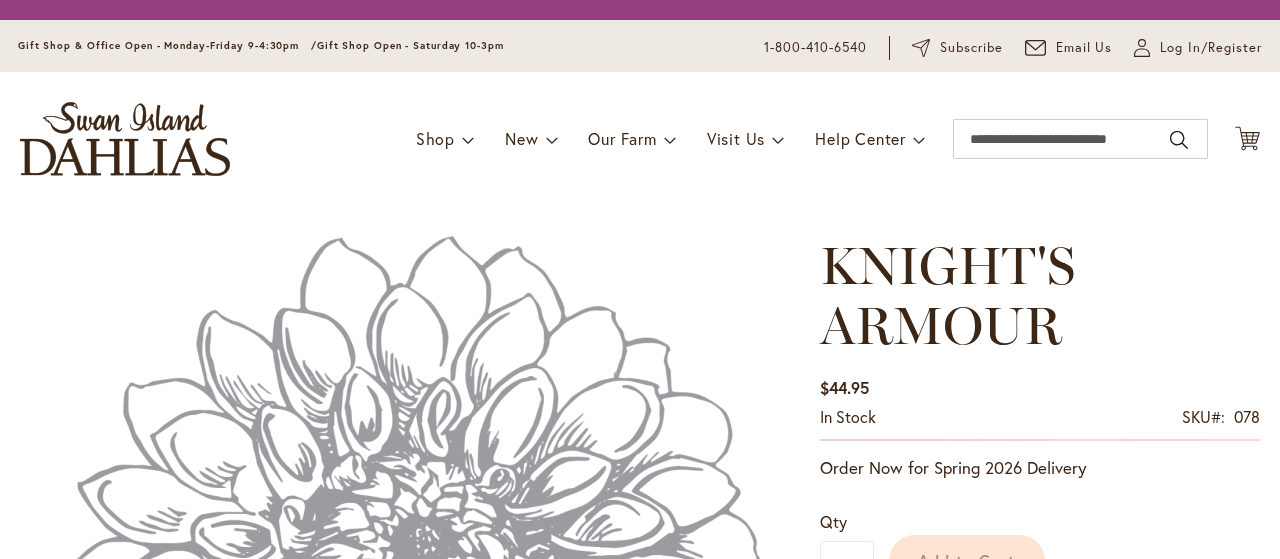 scroll, scrollTop: 0, scrollLeft: 0, axis: both 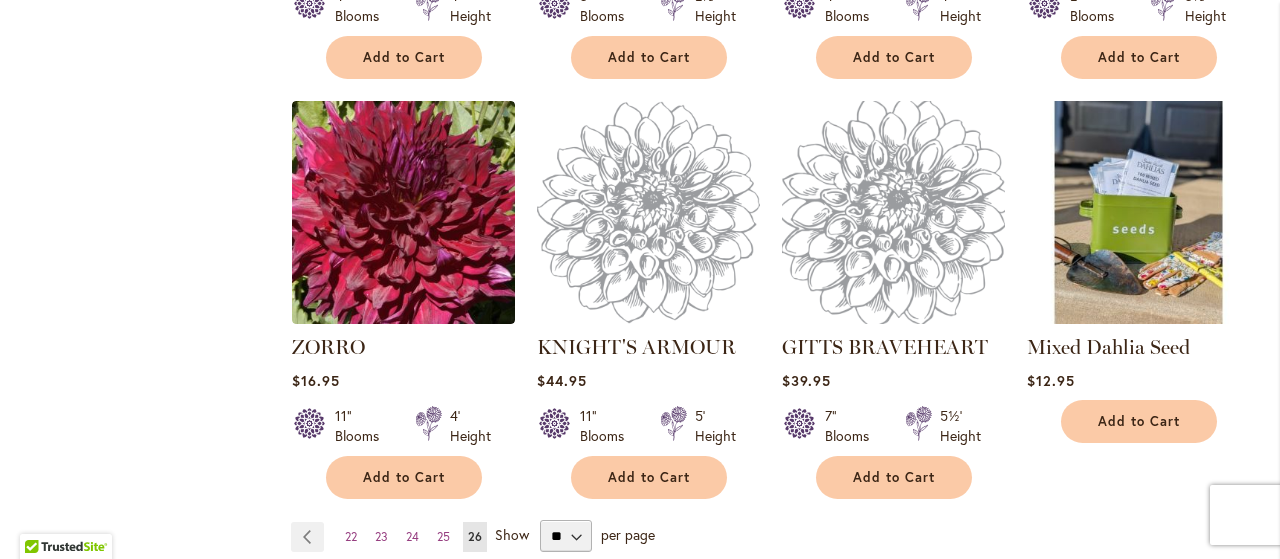 click at bounding box center [893, 213] 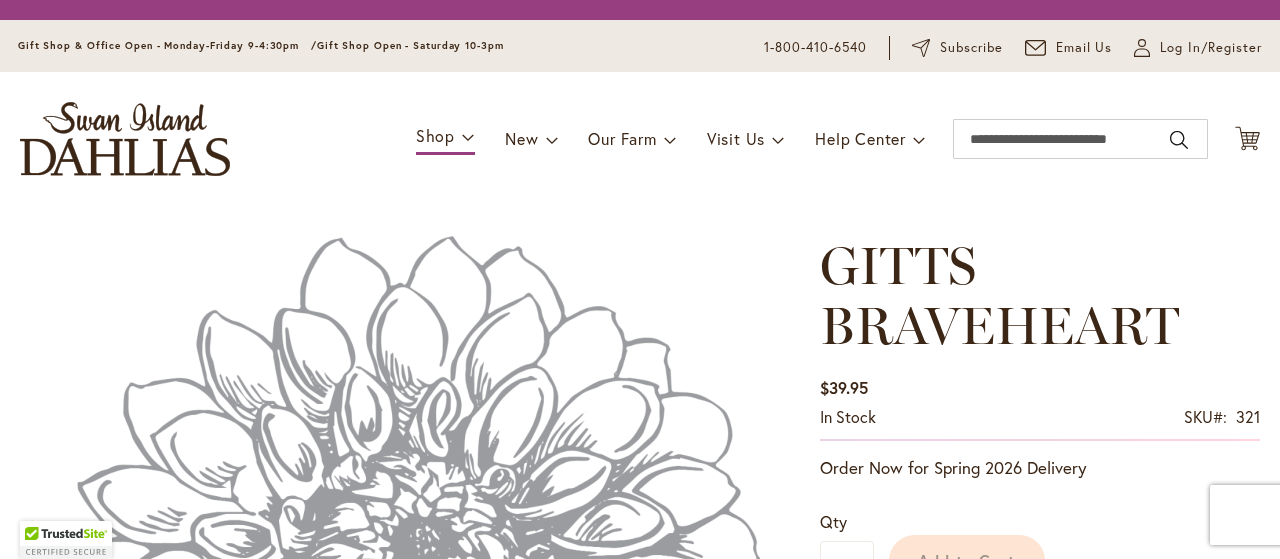 scroll, scrollTop: 0, scrollLeft: 0, axis: both 